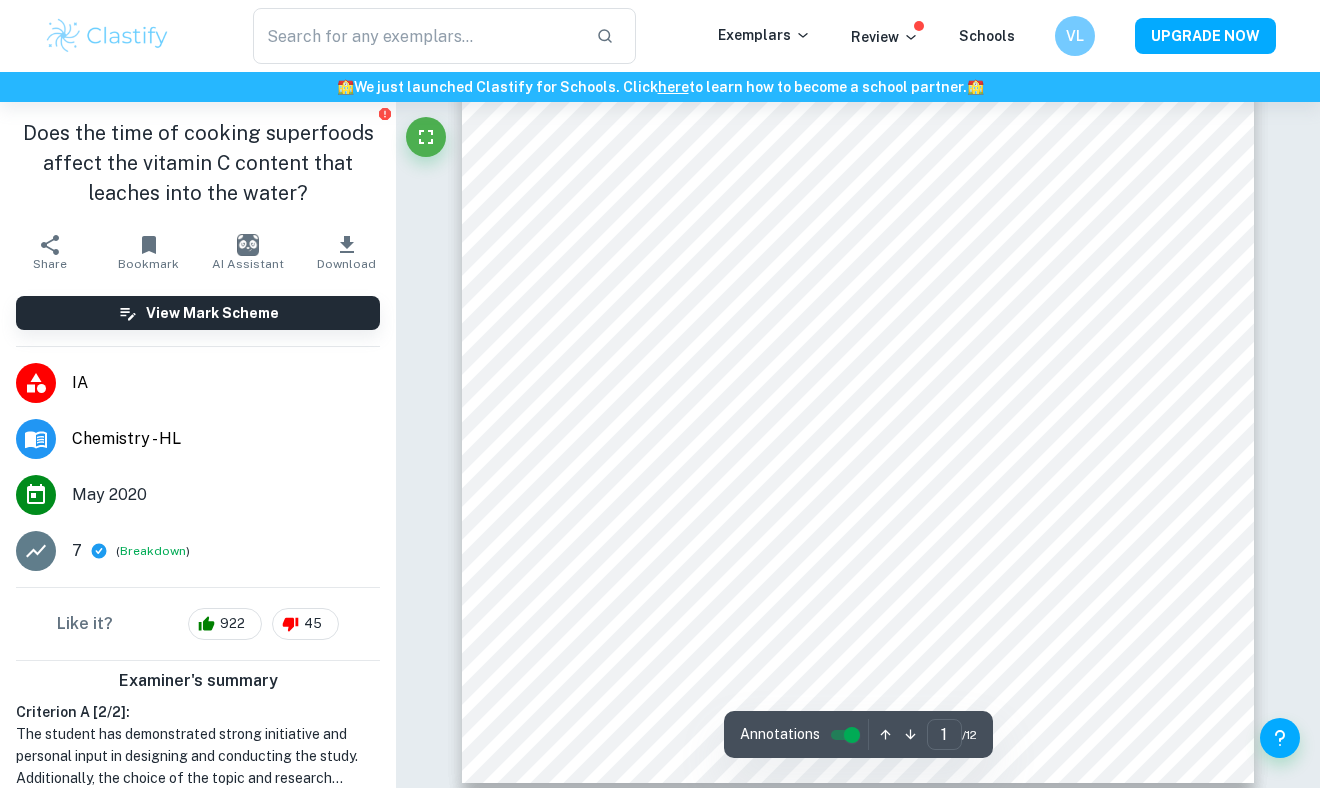 scroll, scrollTop: 493, scrollLeft: 0, axis: vertical 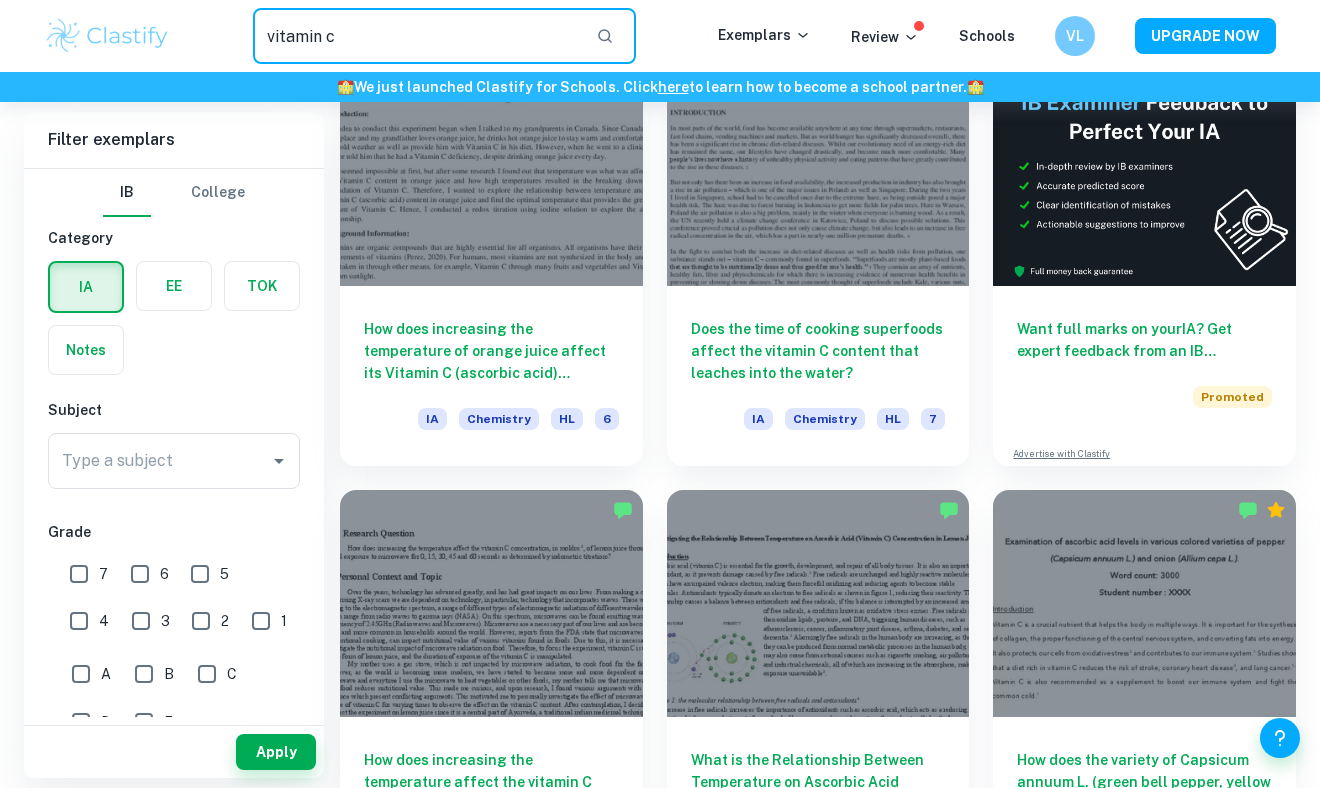 drag, startPoint x: 408, startPoint y: 43, endPoint x: 246, endPoint y: 28, distance: 162.69296 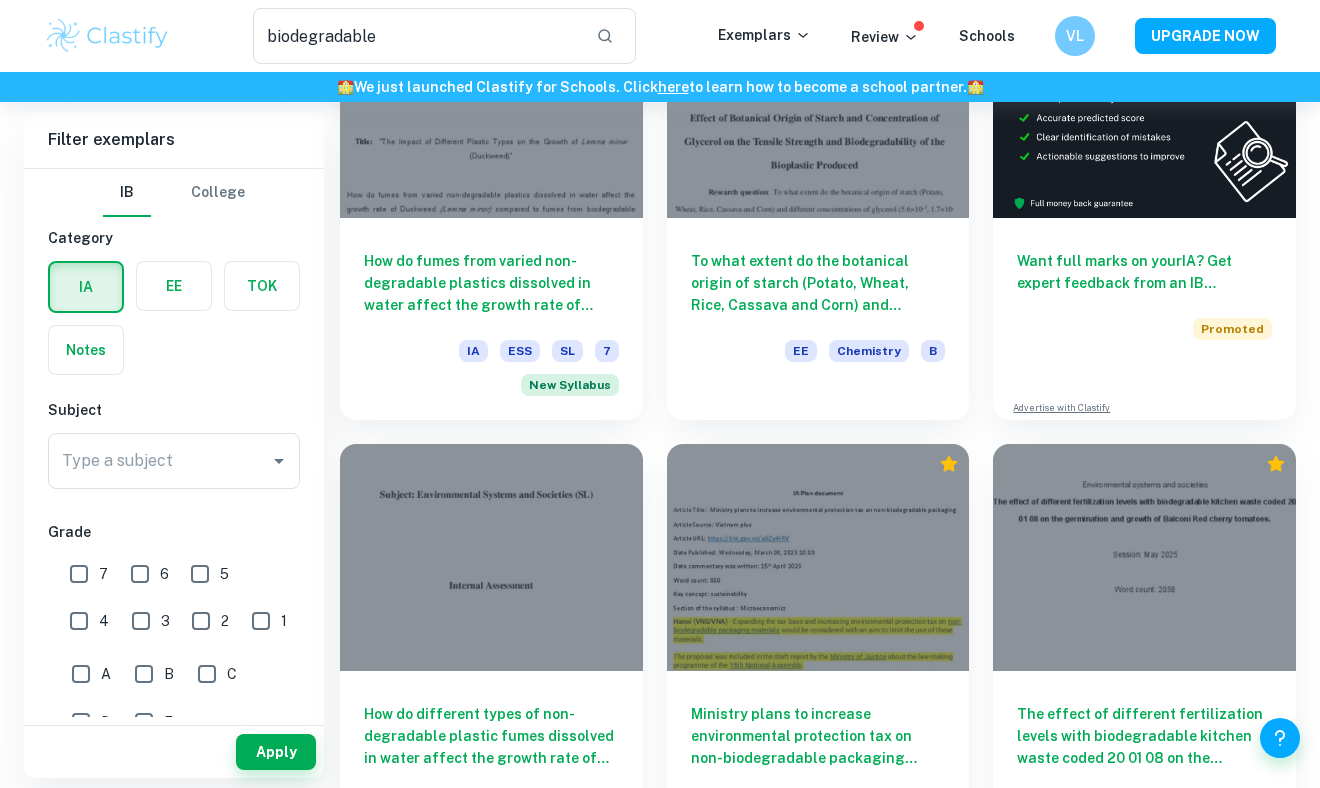scroll, scrollTop: 0, scrollLeft: 0, axis: both 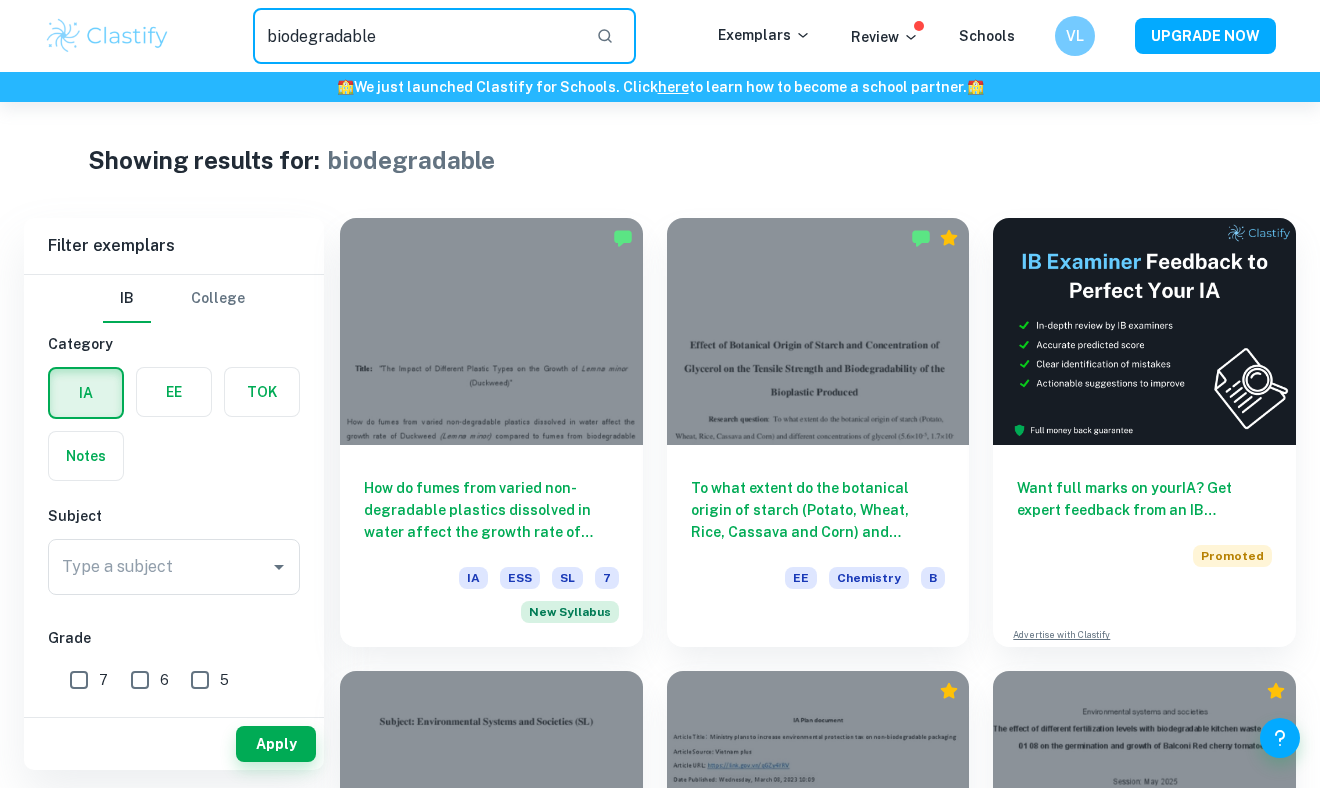 drag, startPoint x: 401, startPoint y: 33, endPoint x: 335, endPoint y: 33, distance: 66 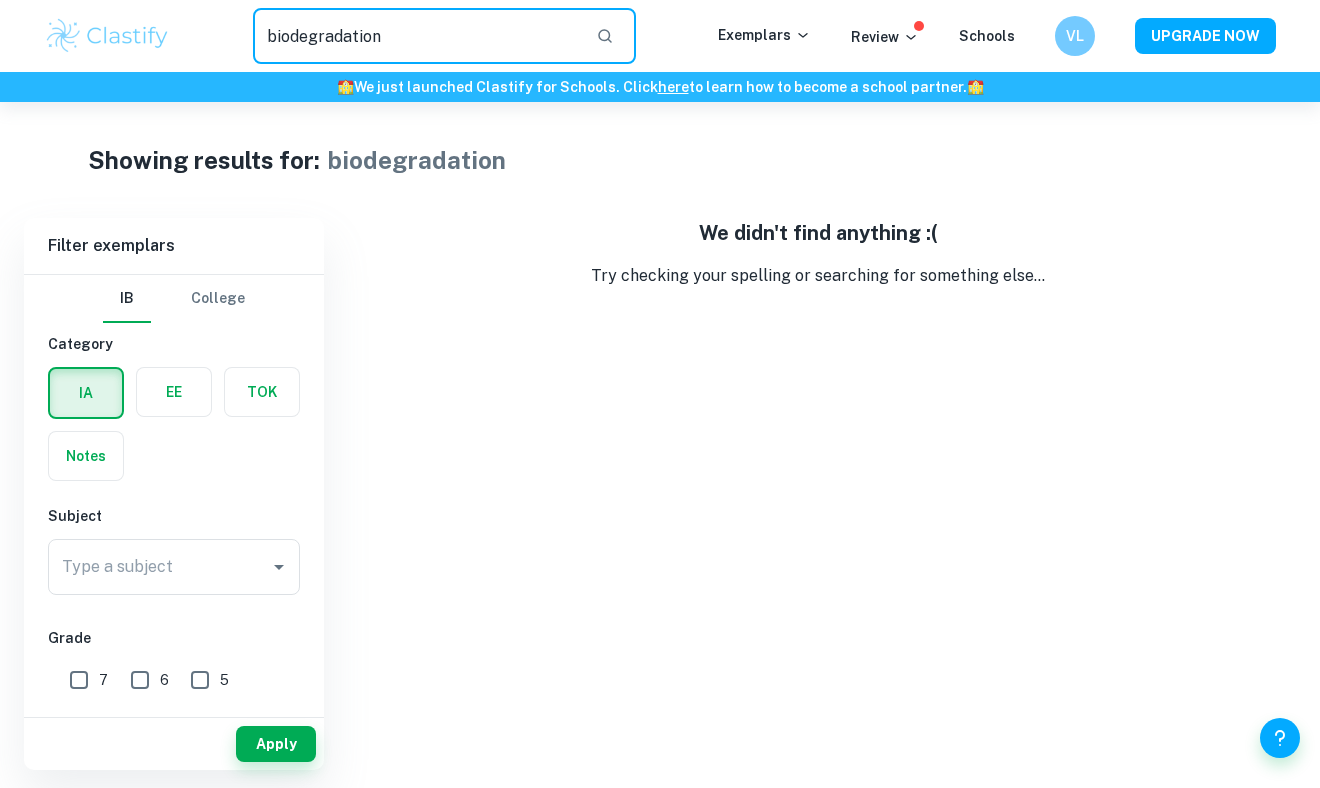 drag, startPoint x: 382, startPoint y: 36, endPoint x: 232, endPoint y: 36, distance: 150 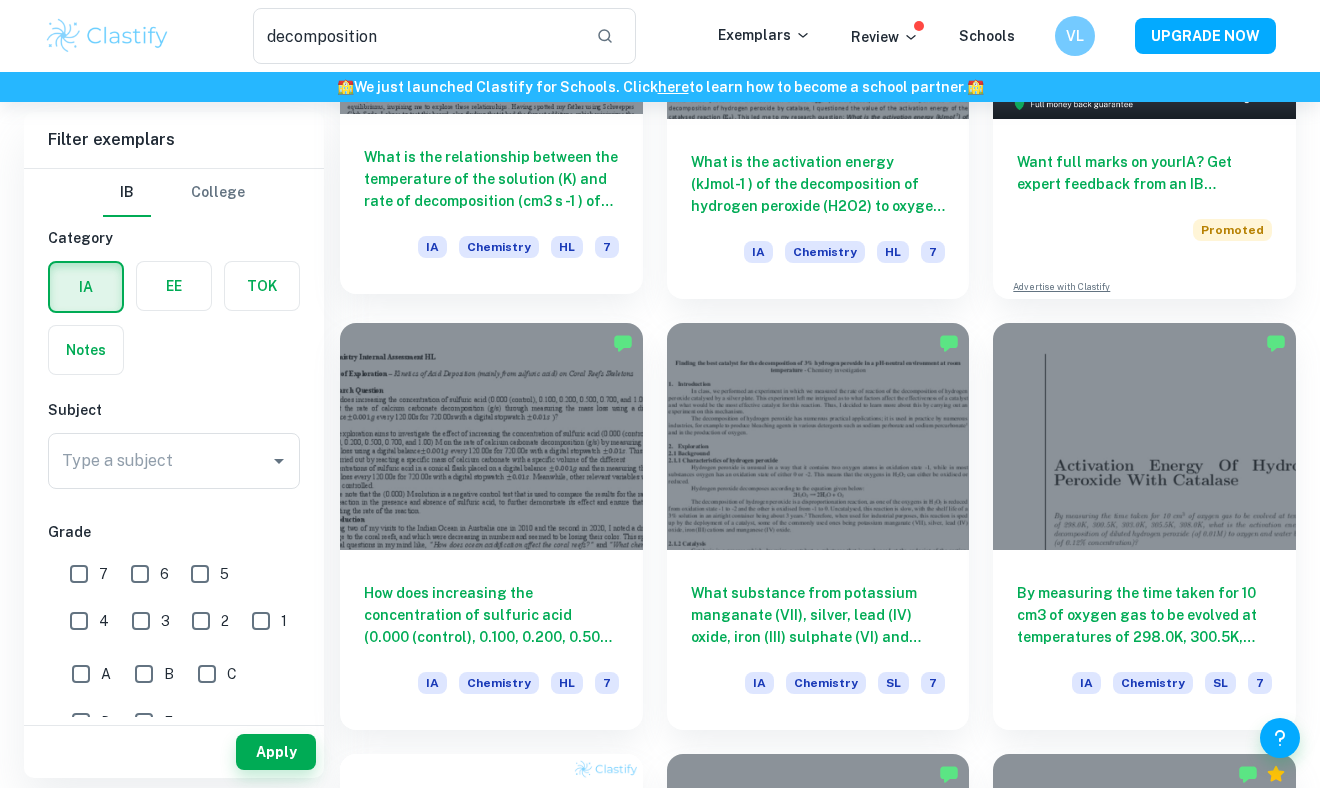 scroll, scrollTop: 330, scrollLeft: 0, axis: vertical 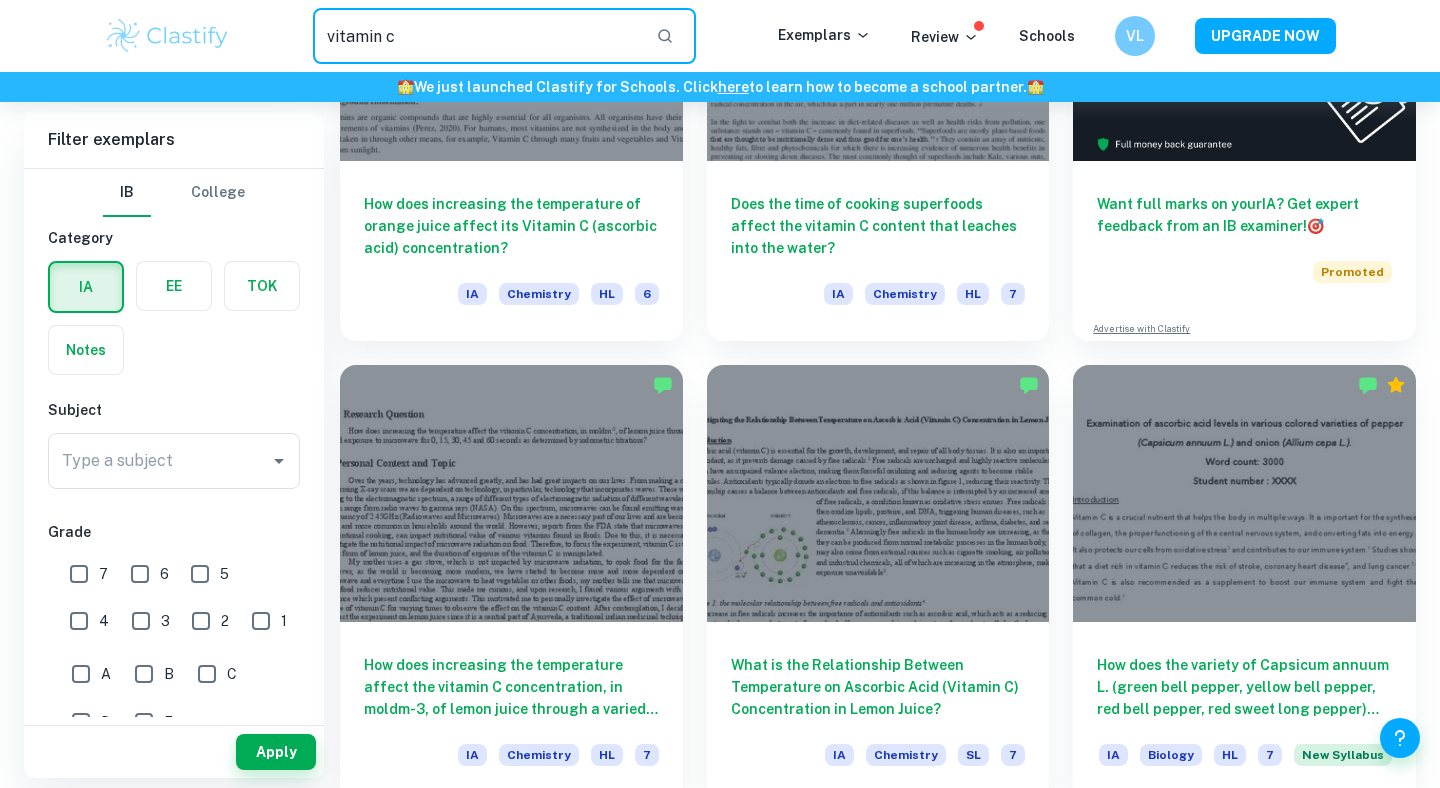 click on "vitamin c" at bounding box center (476, 36) 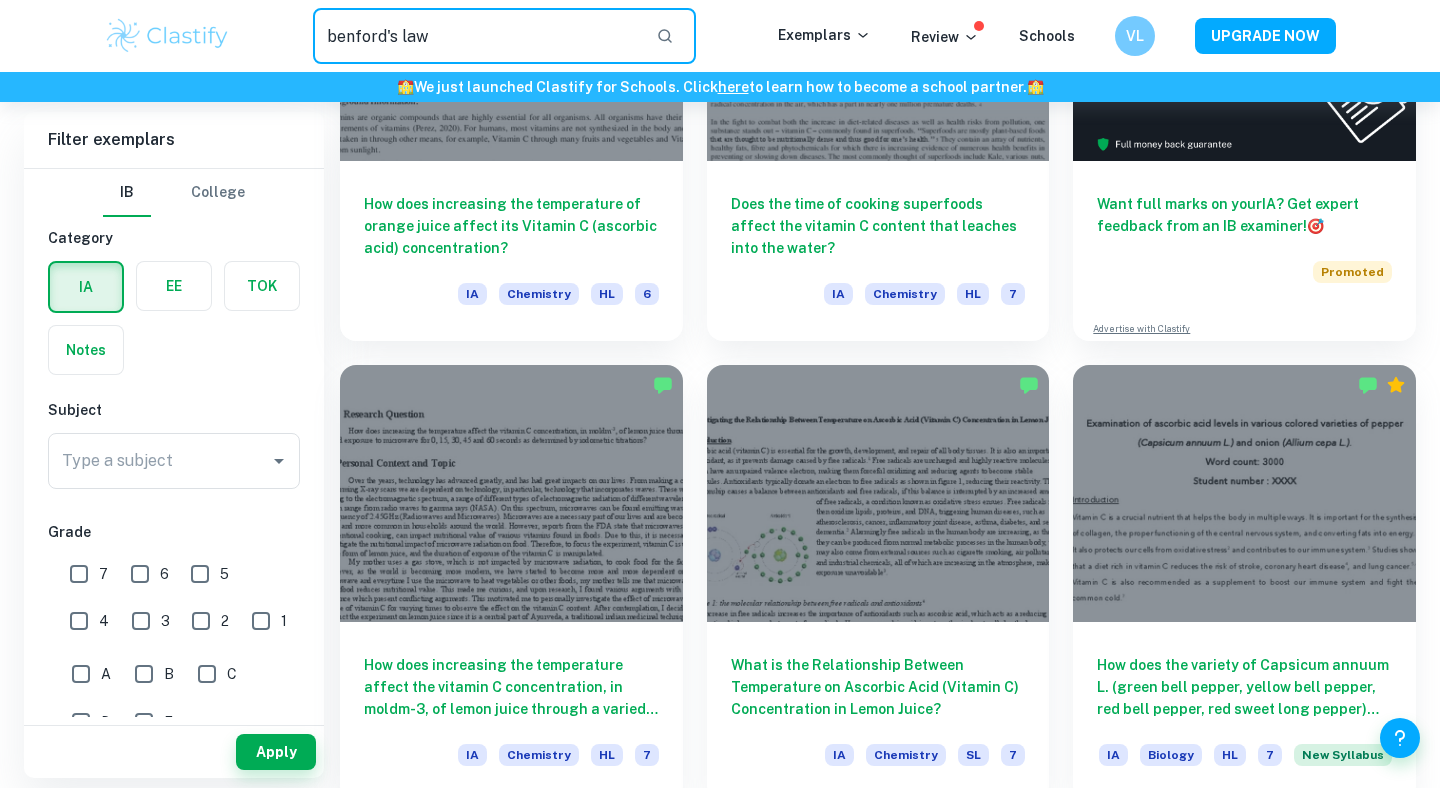 type on "benford's law" 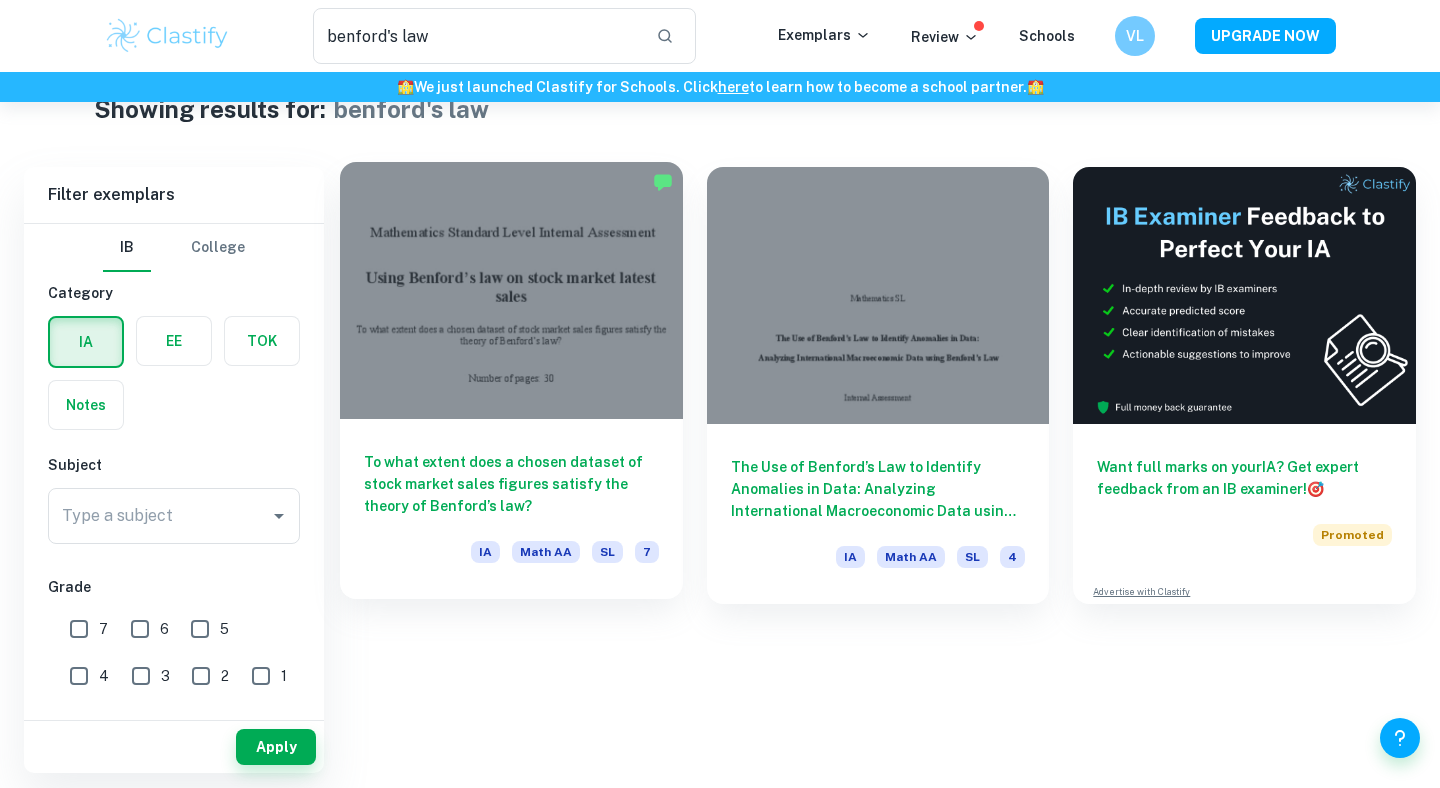 scroll, scrollTop: 55, scrollLeft: 0, axis: vertical 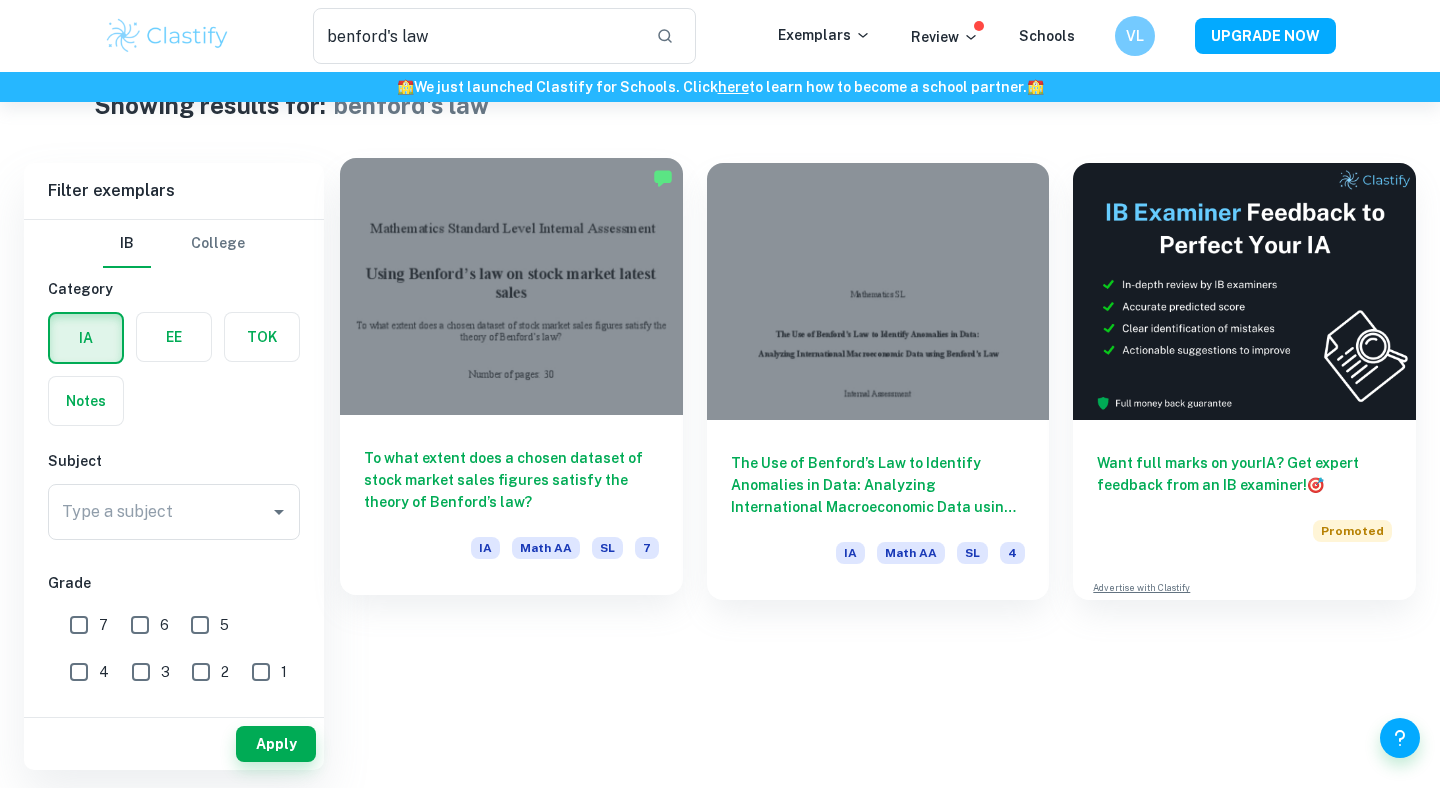 click at bounding box center (511, 286) 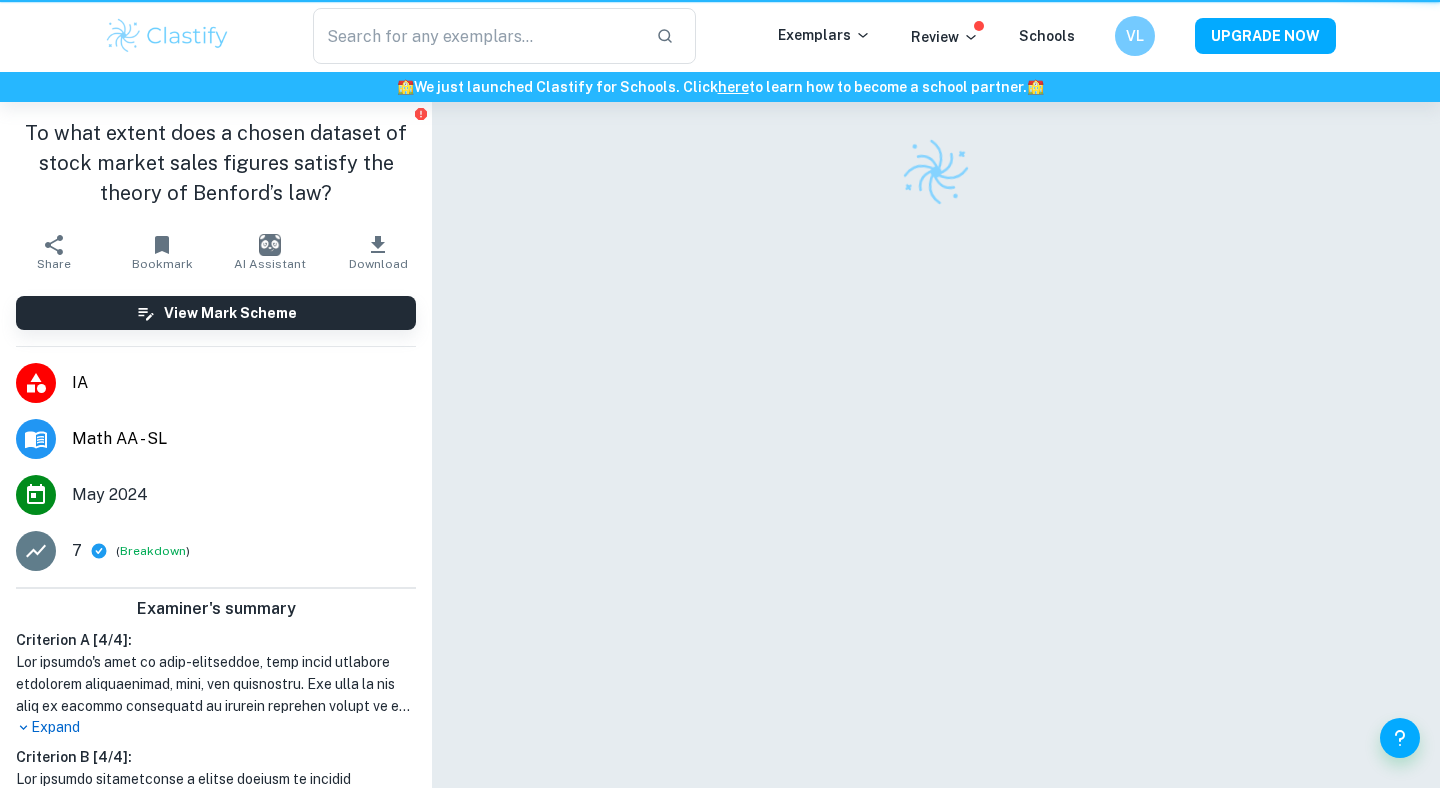 scroll, scrollTop: 0, scrollLeft: 0, axis: both 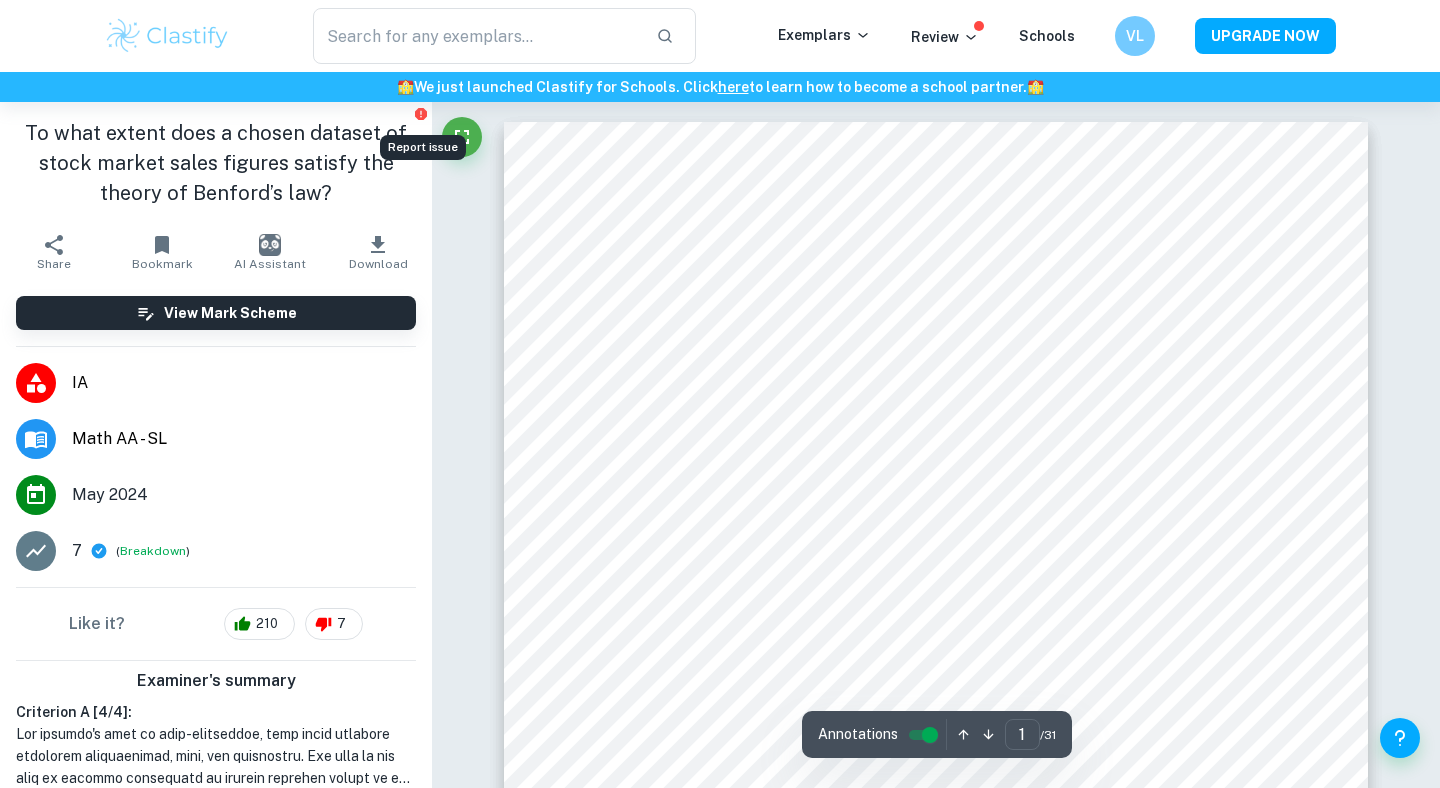 click on "Report issue" at bounding box center (423, 141) 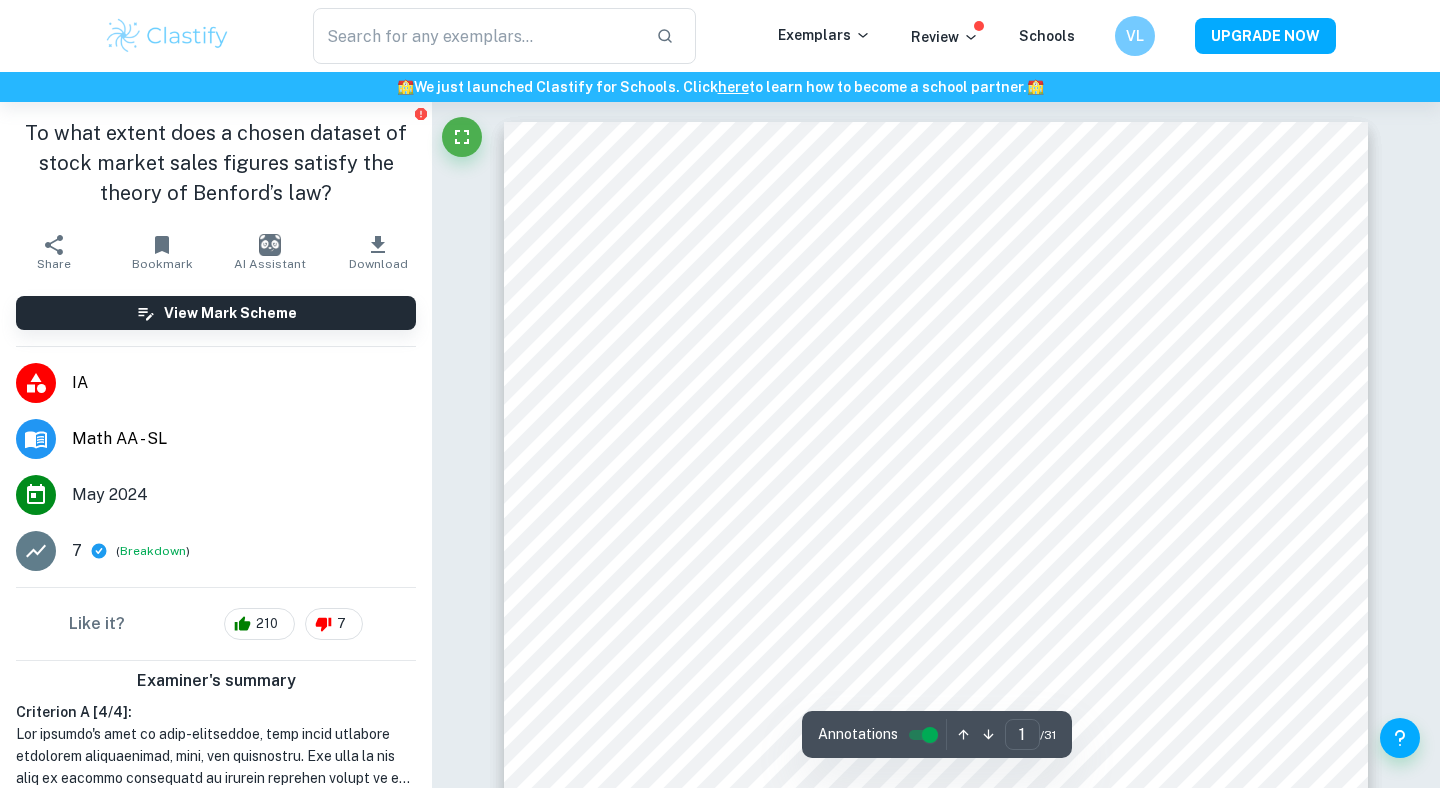 click on "Correct Criterion A The work is divided into sections: introduction, body, and conclusion. Written by Lena Ask Clai Correct Criterion A The work is divided into sections: introduction, body, and conclusion. Written by Lena Ask Clai Correct Criterion A The work is divided into sections: introduction, body, and conclusion. Written by Lena Ask Clai Correct Criterion A The body of the work is further subdivided so that phases of the exploration are clearly indicated. Written by Lena Ask Clai Correct Criterion A The topic of the Internal assessment is stated clearly and explained in the introduction Comment The student included the statement of the aim as well as the explanation of Benfrod's law formula ensuring that they covered the topic of the internal assessment well Written by Lena Ask Clai Correct Criterion A The topic of the Internal assessment is stated clearly and explained in the introduction Comment Written by Lena Ask Clai Correct Criterion A Comment Written by Lena Ask Clai Correct Criterion A Comment" at bounding box center (936, 19213) 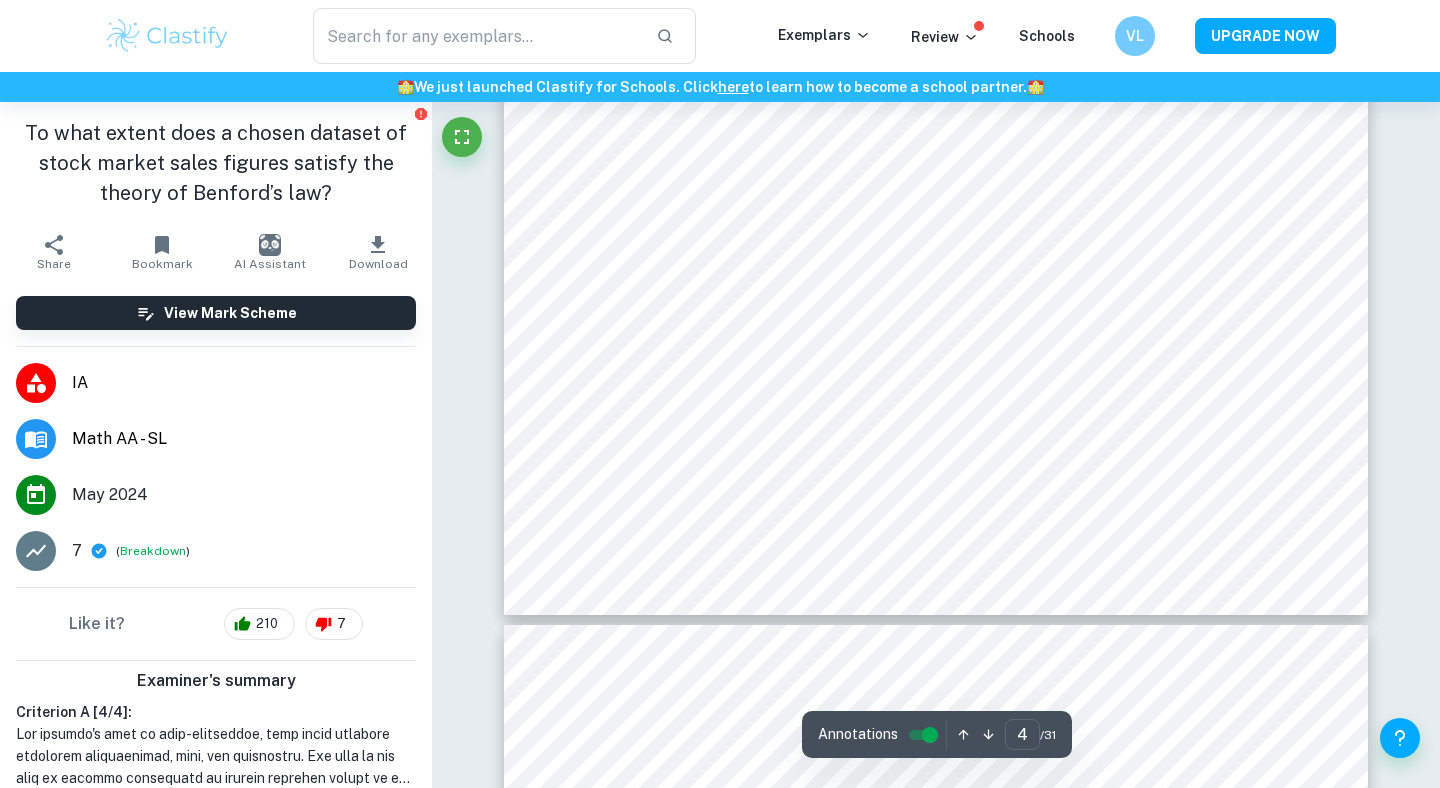 scroll, scrollTop: 4695, scrollLeft: 0, axis: vertical 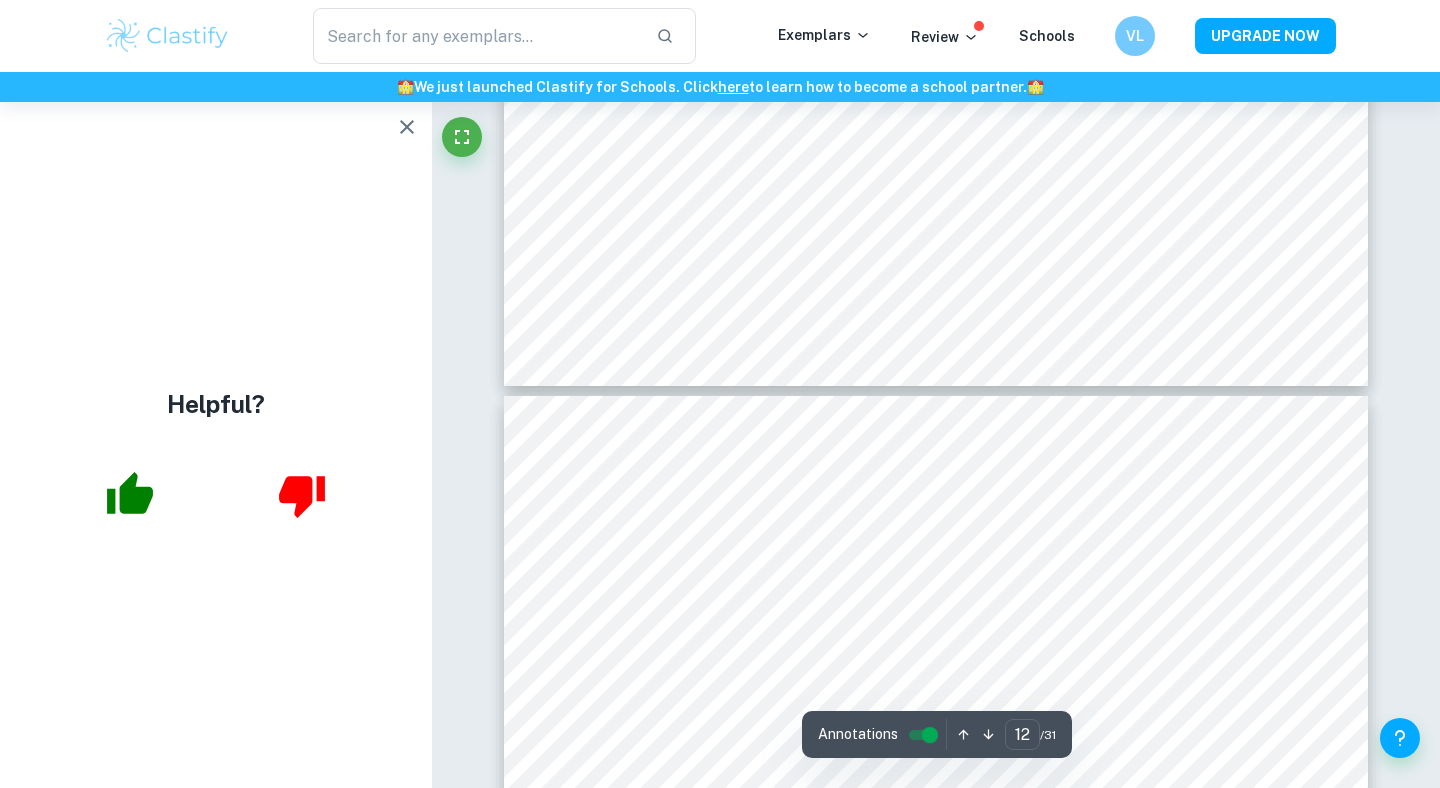 type on "13" 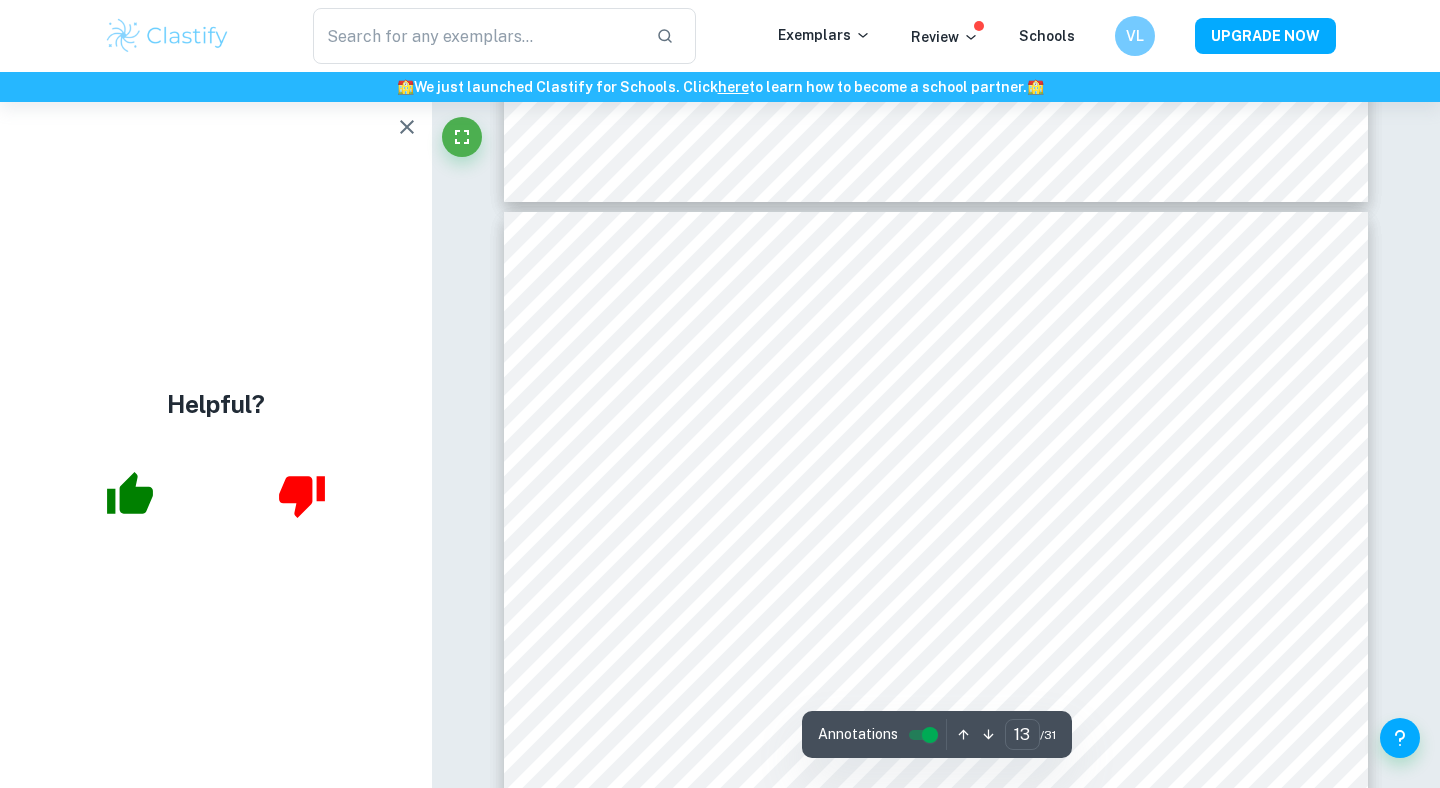 scroll, scrollTop: 15296, scrollLeft: 0, axis: vertical 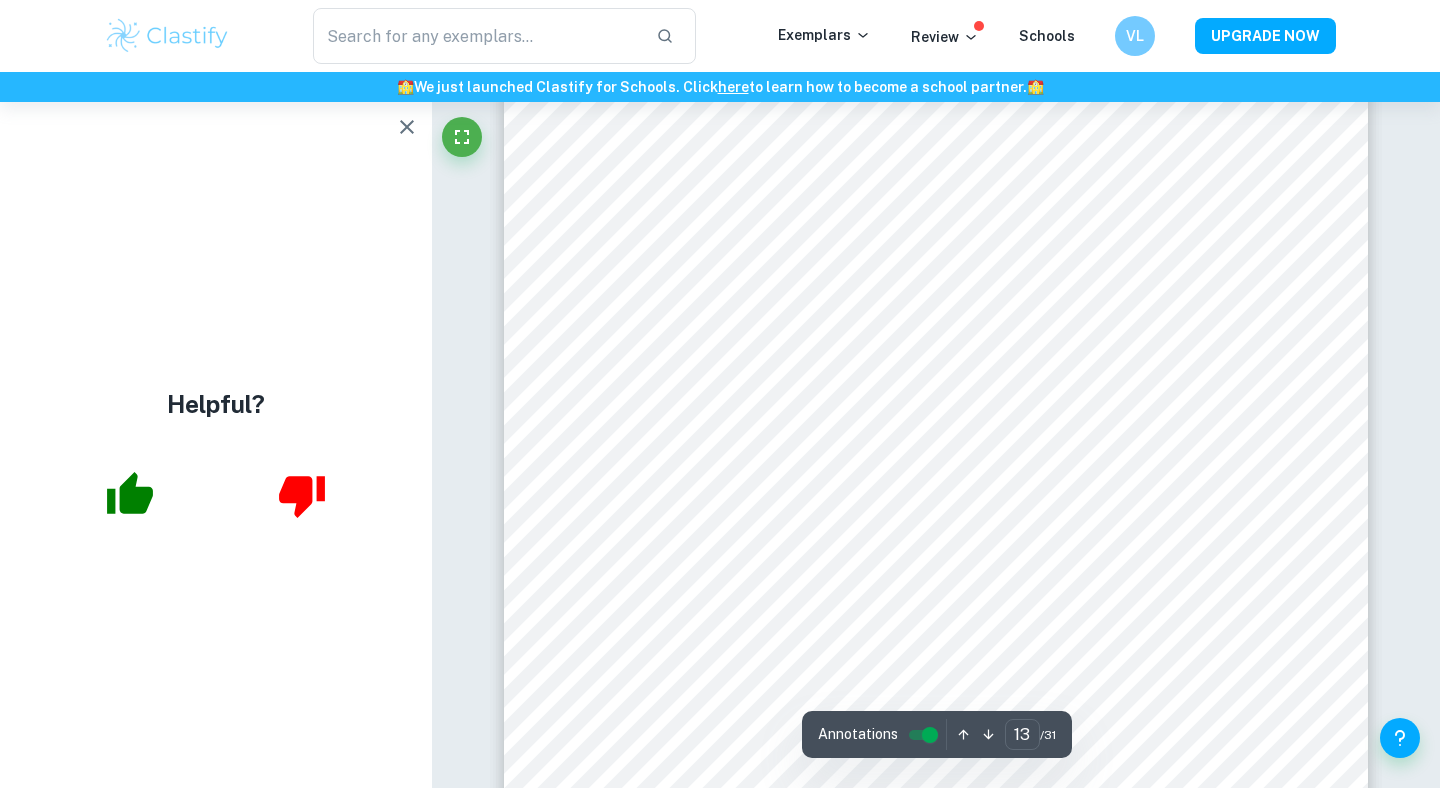 type on "benford's law" 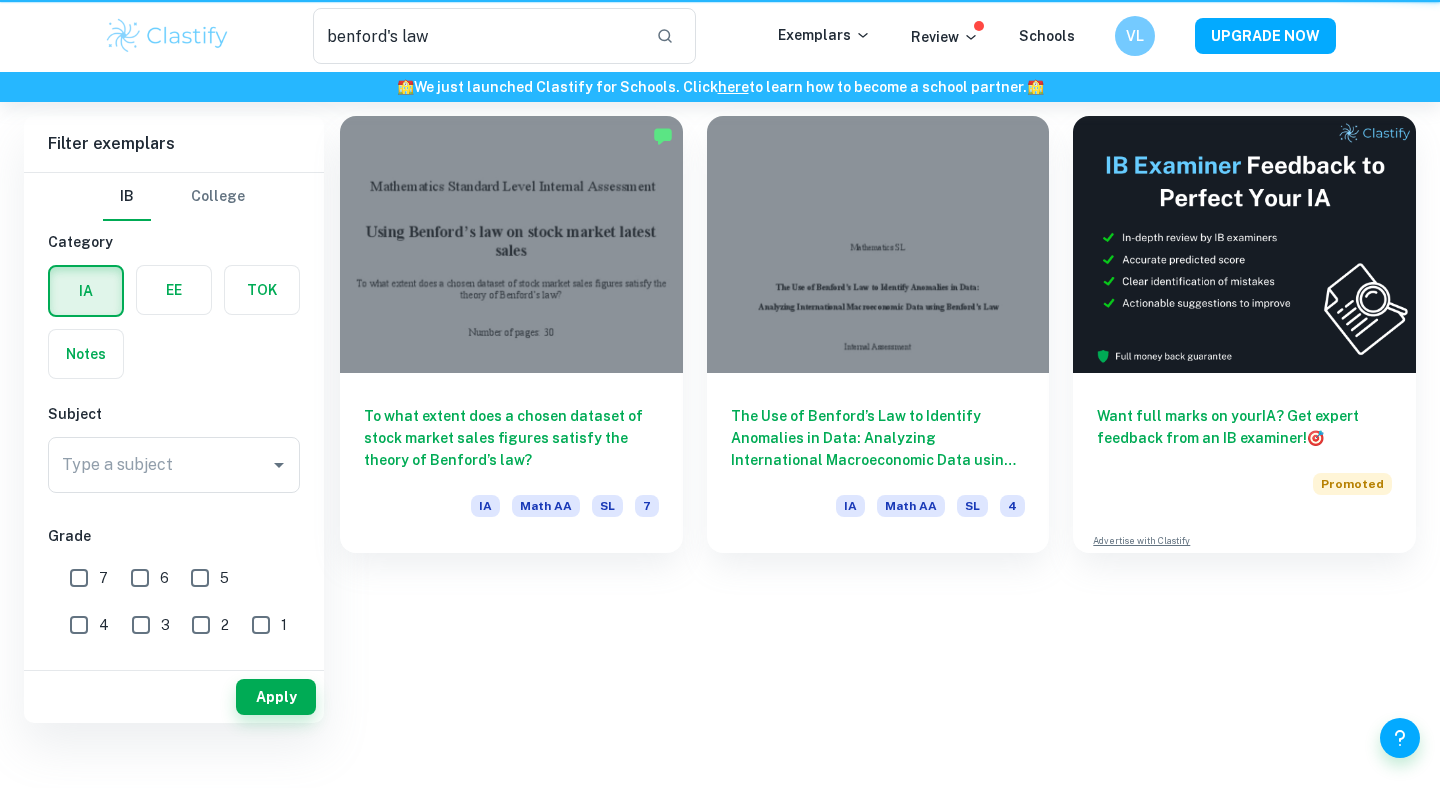 scroll, scrollTop: 55, scrollLeft: 0, axis: vertical 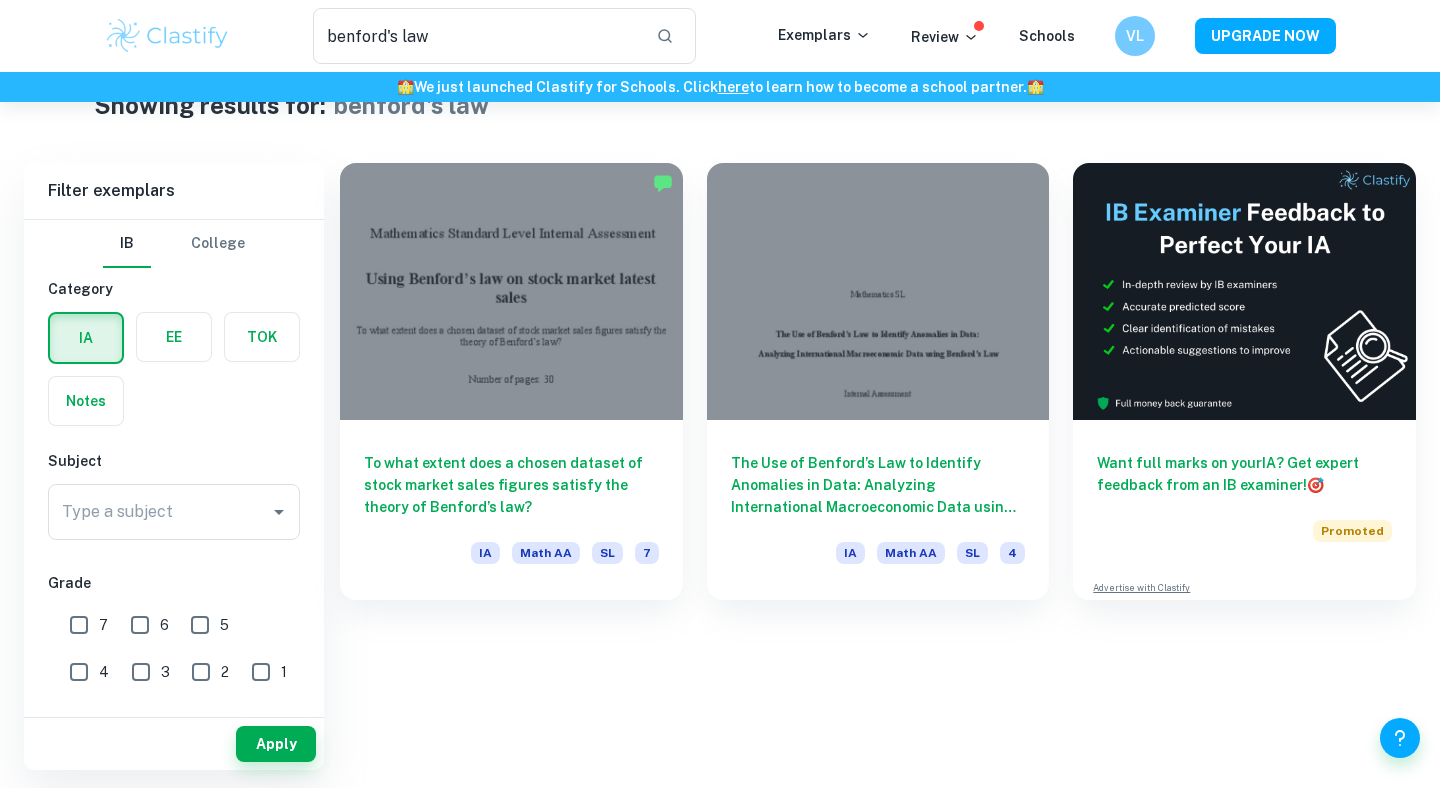 click on "Type a subject" at bounding box center (159, 512) 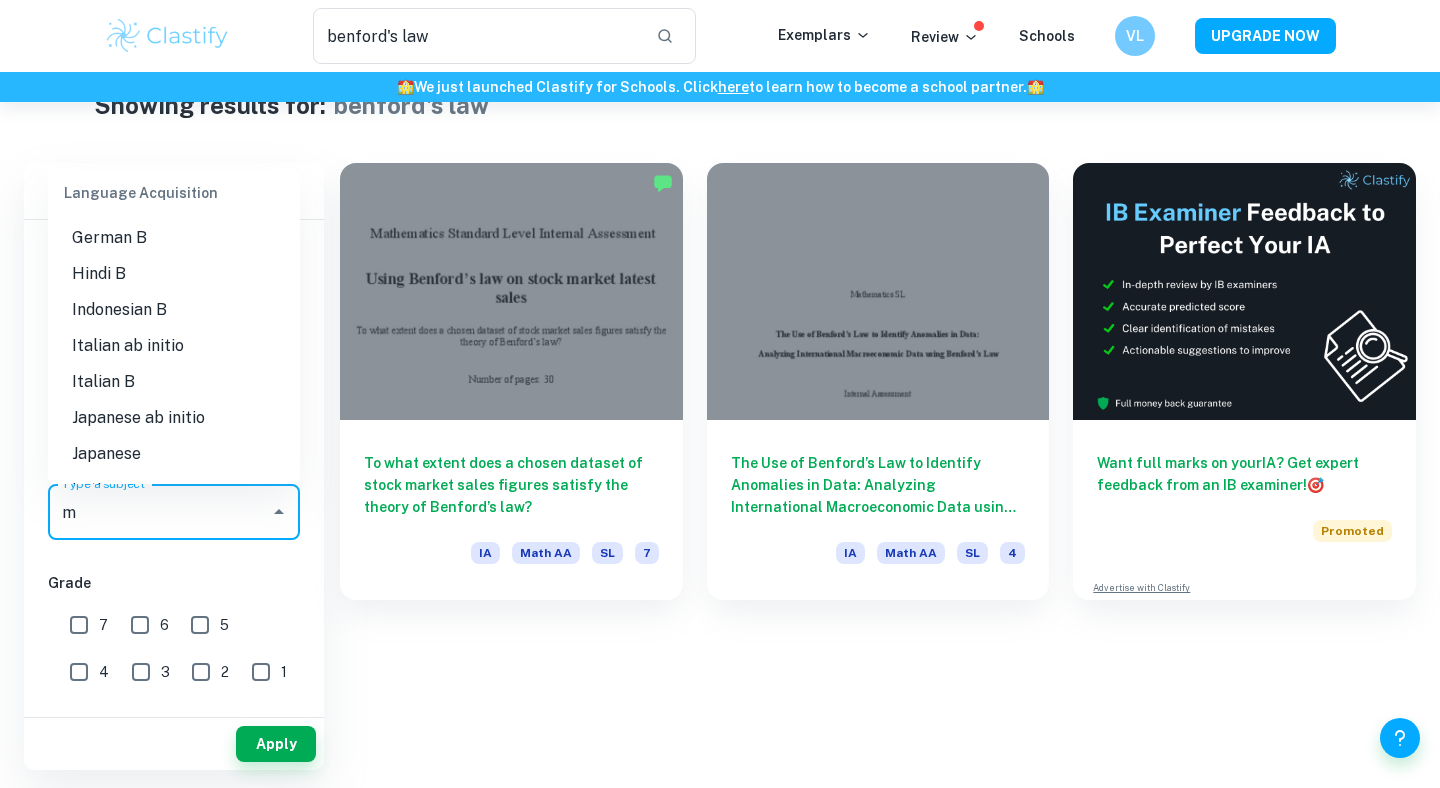 scroll, scrollTop: 0, scrollLeft: 0, axis: both 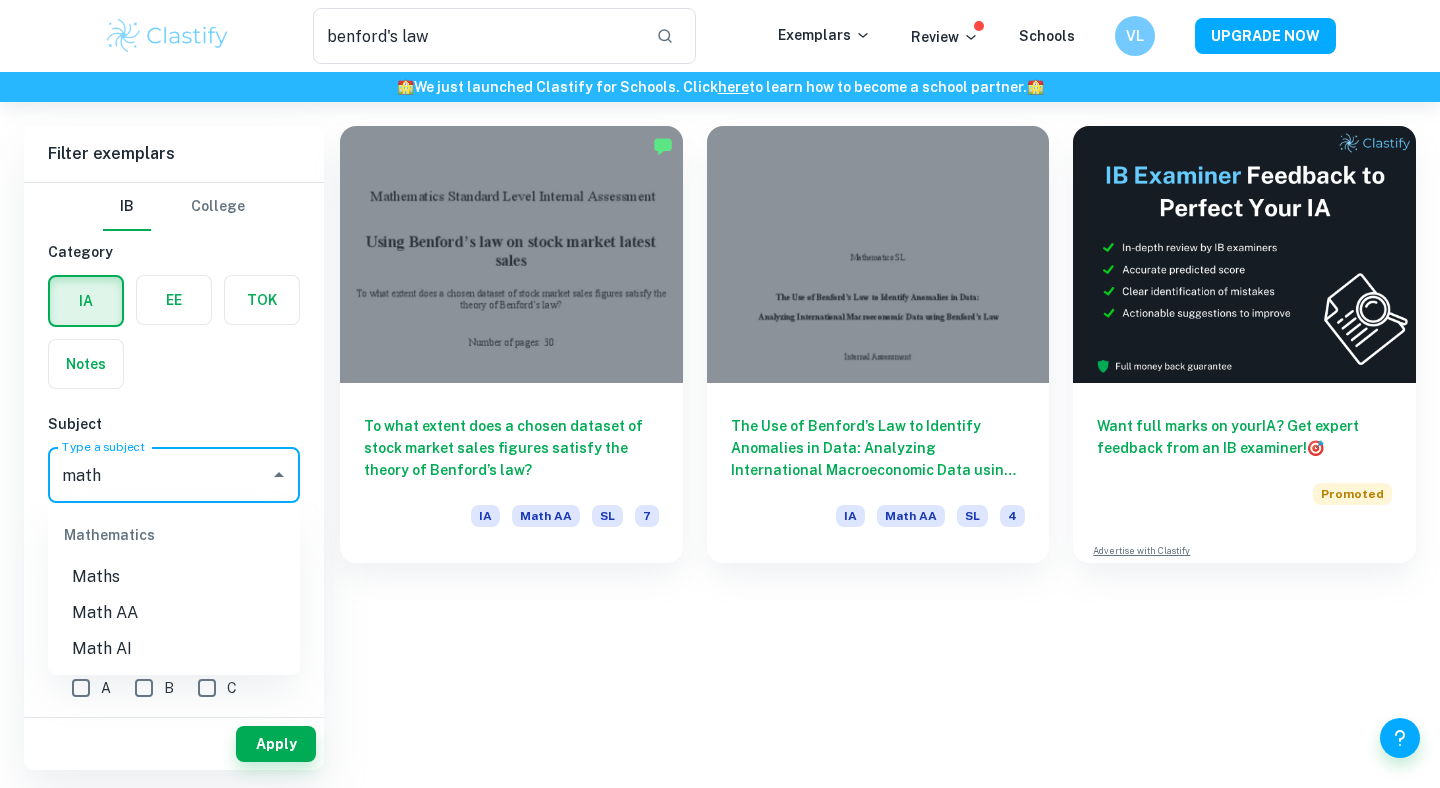 click on "Math AA" at bounding box center (174, 613) 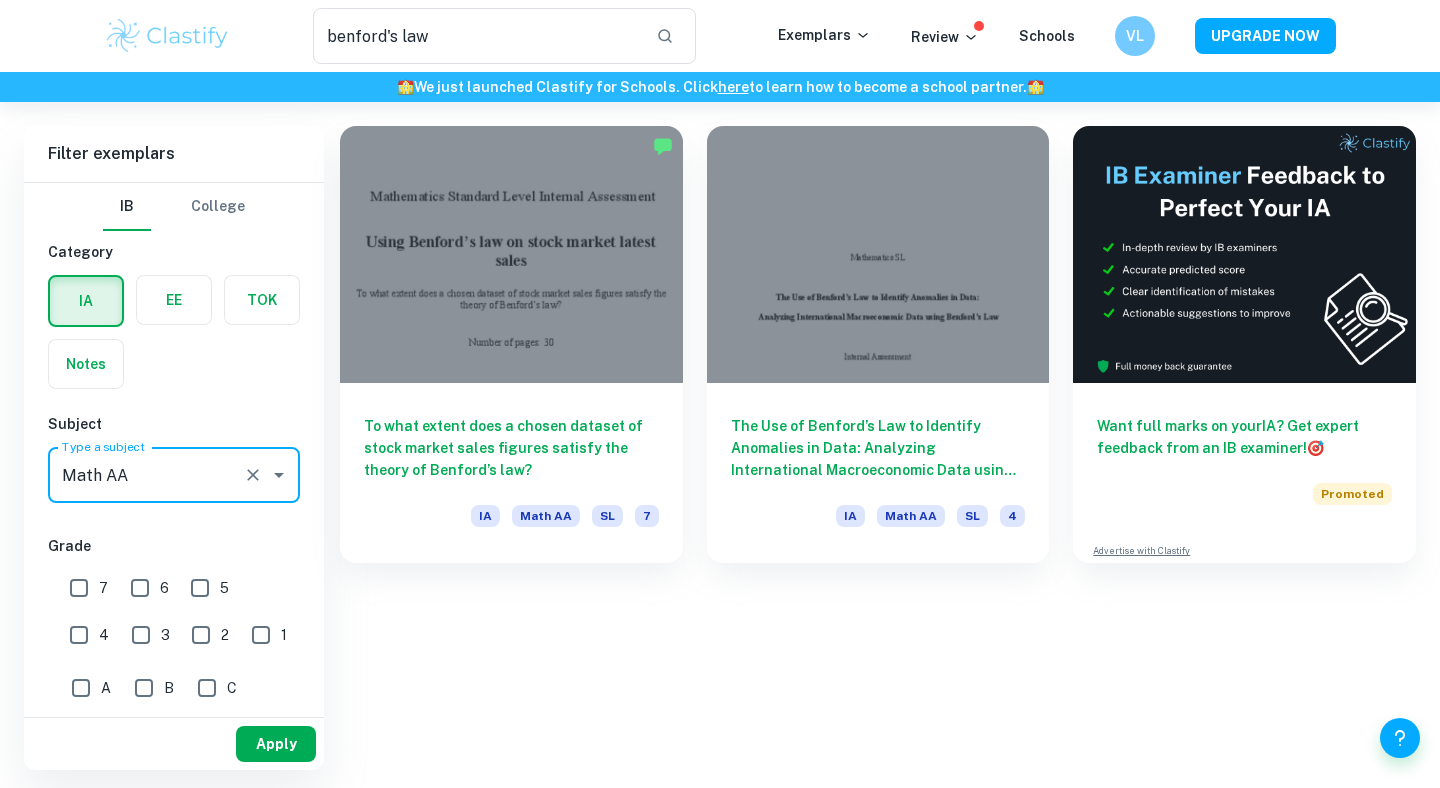 type on "Math AA" 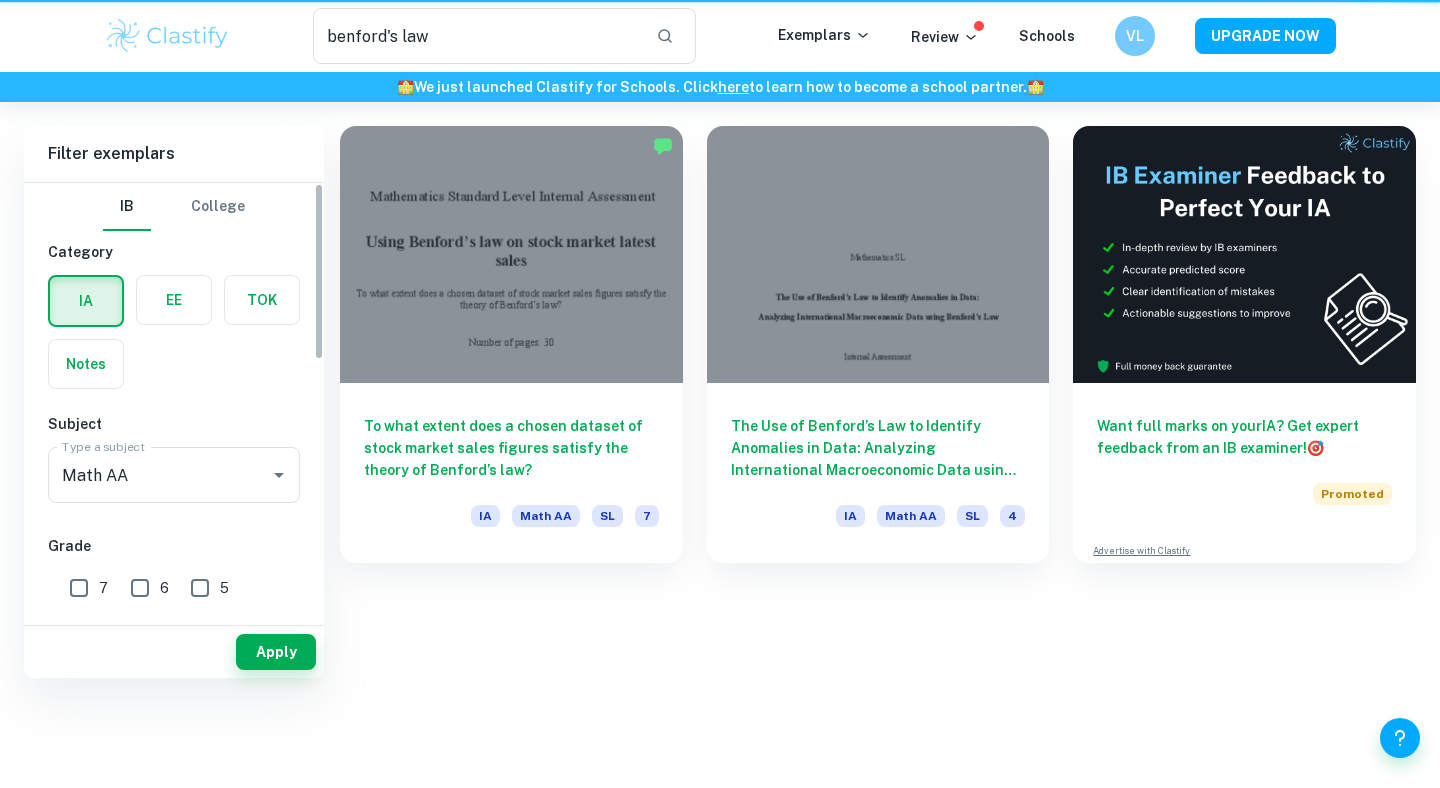 scroll, scrollTop: 0, scrollLeft: 0, axis: both 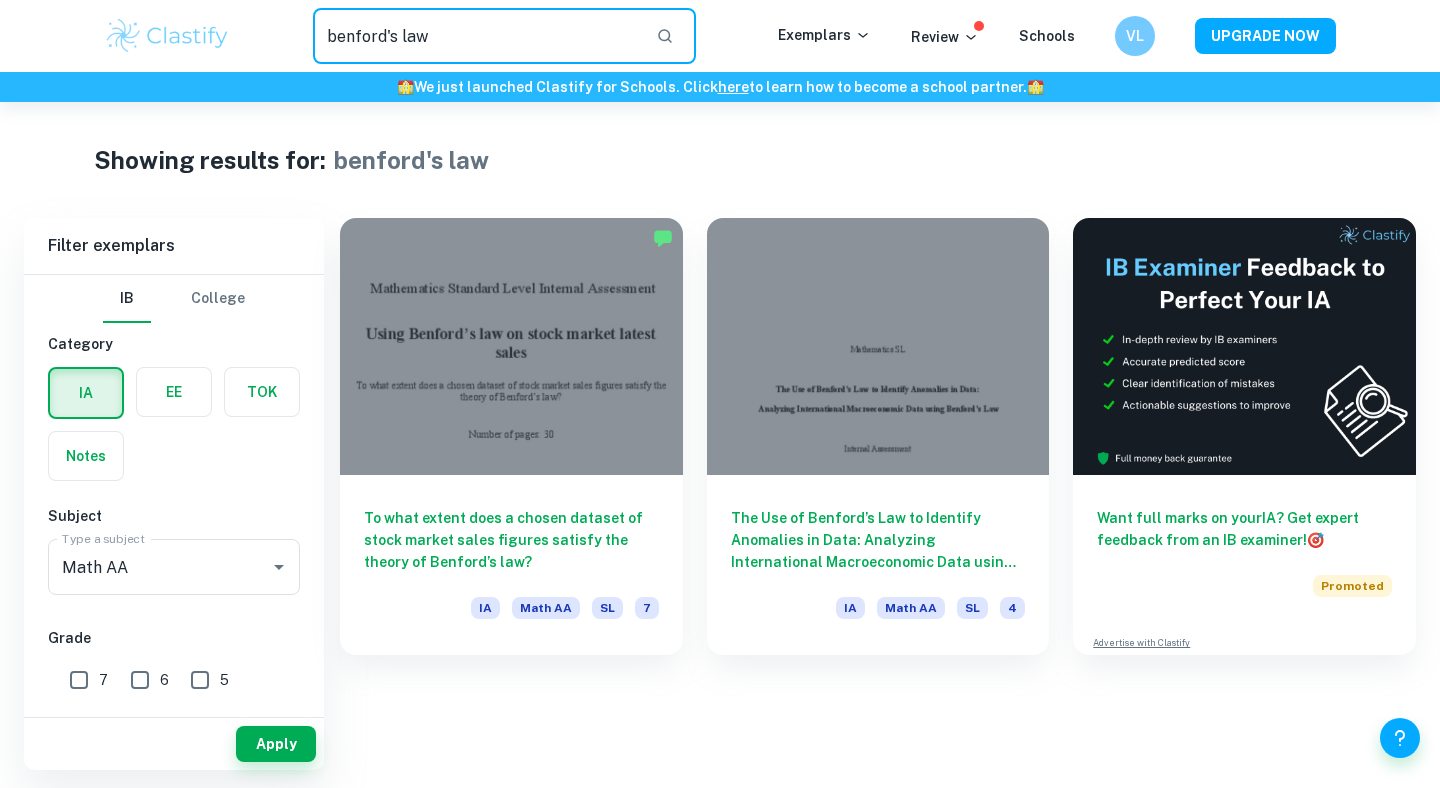 drag, startPoint x: 457, startPoint y: 44, endPoint x: 267, endPoint y: 44, distance: 190 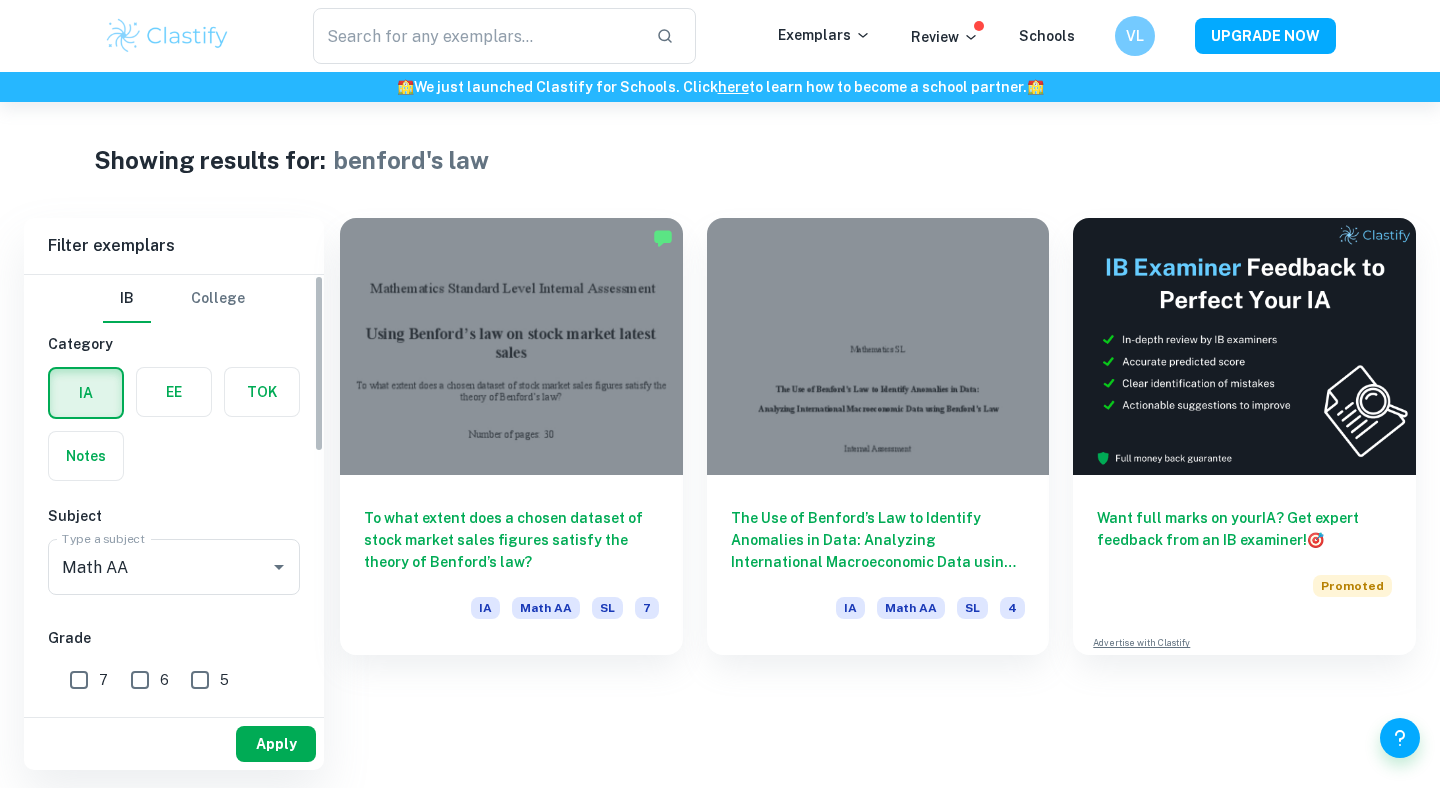 click on "Apply" at bounding box center [276, 744] 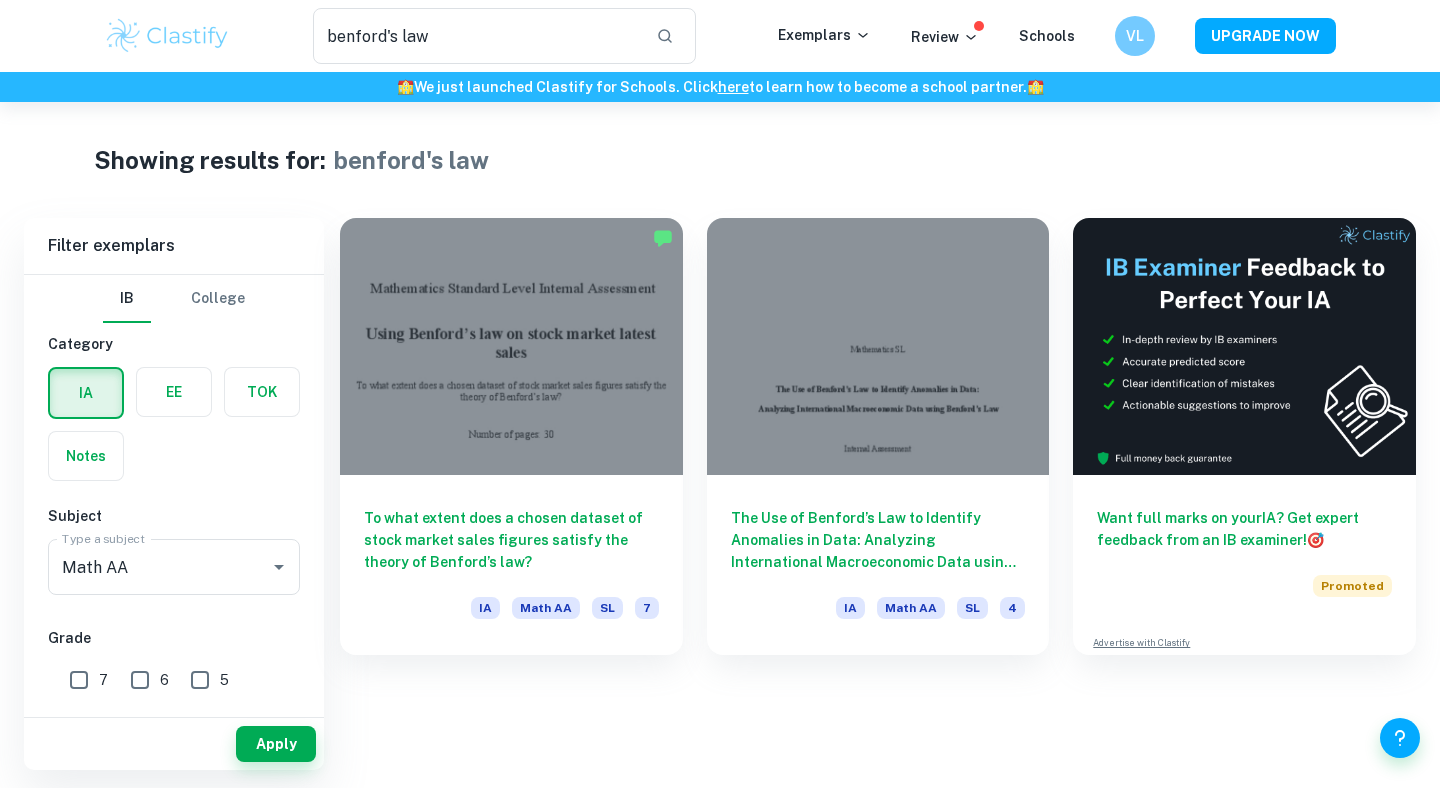 type on "vitamin c" 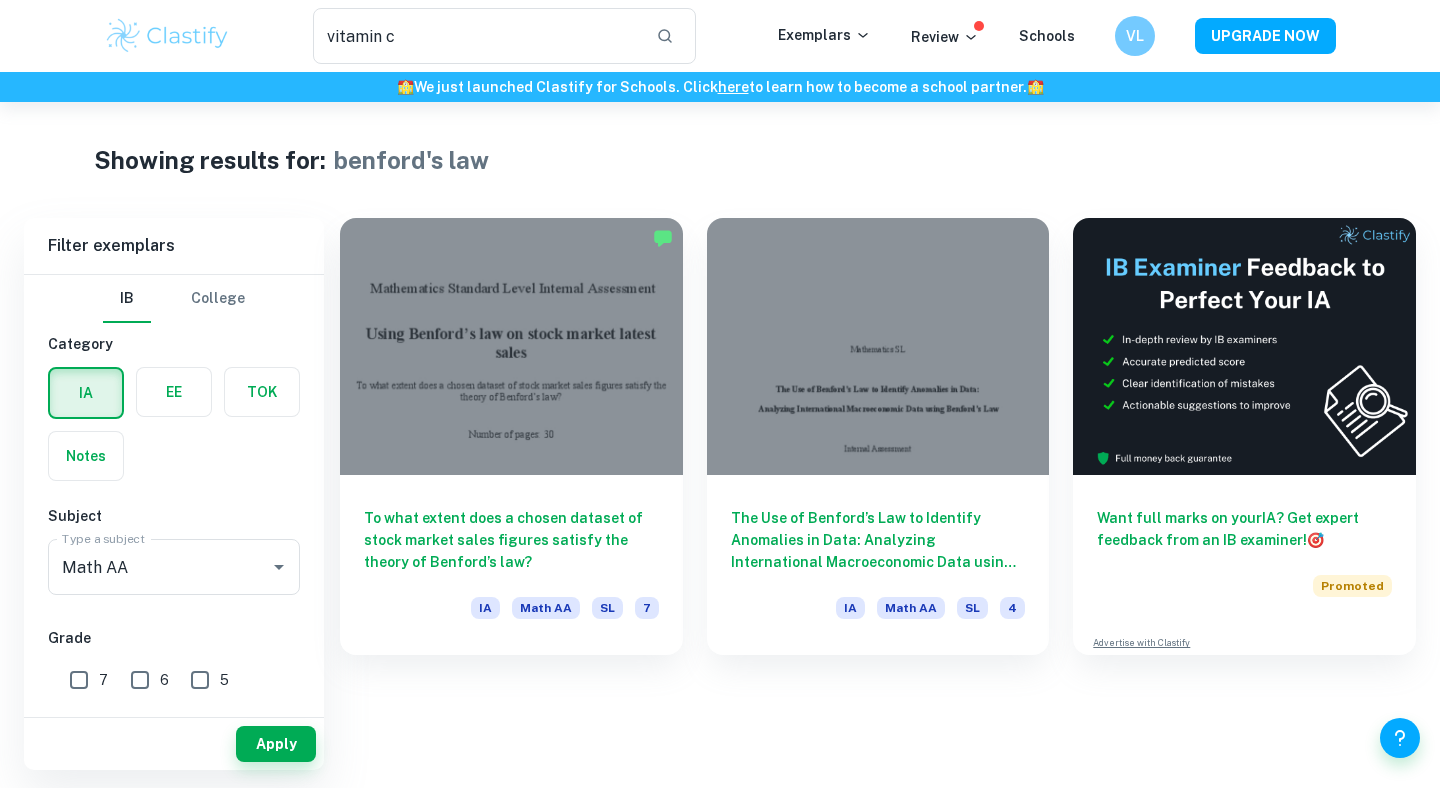 scroll, scrollTop: 102, scrollLeft: 0, axis: vertical 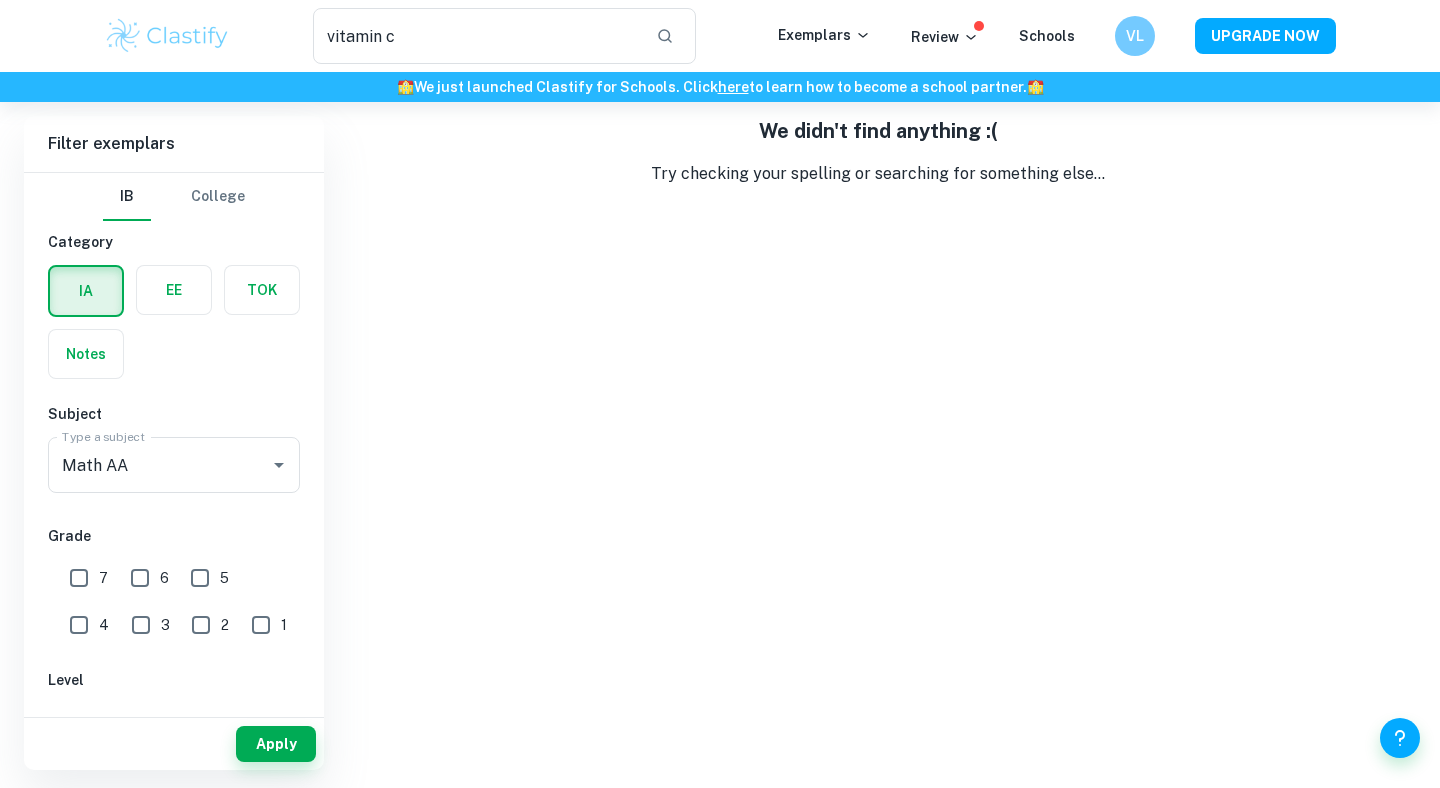 type 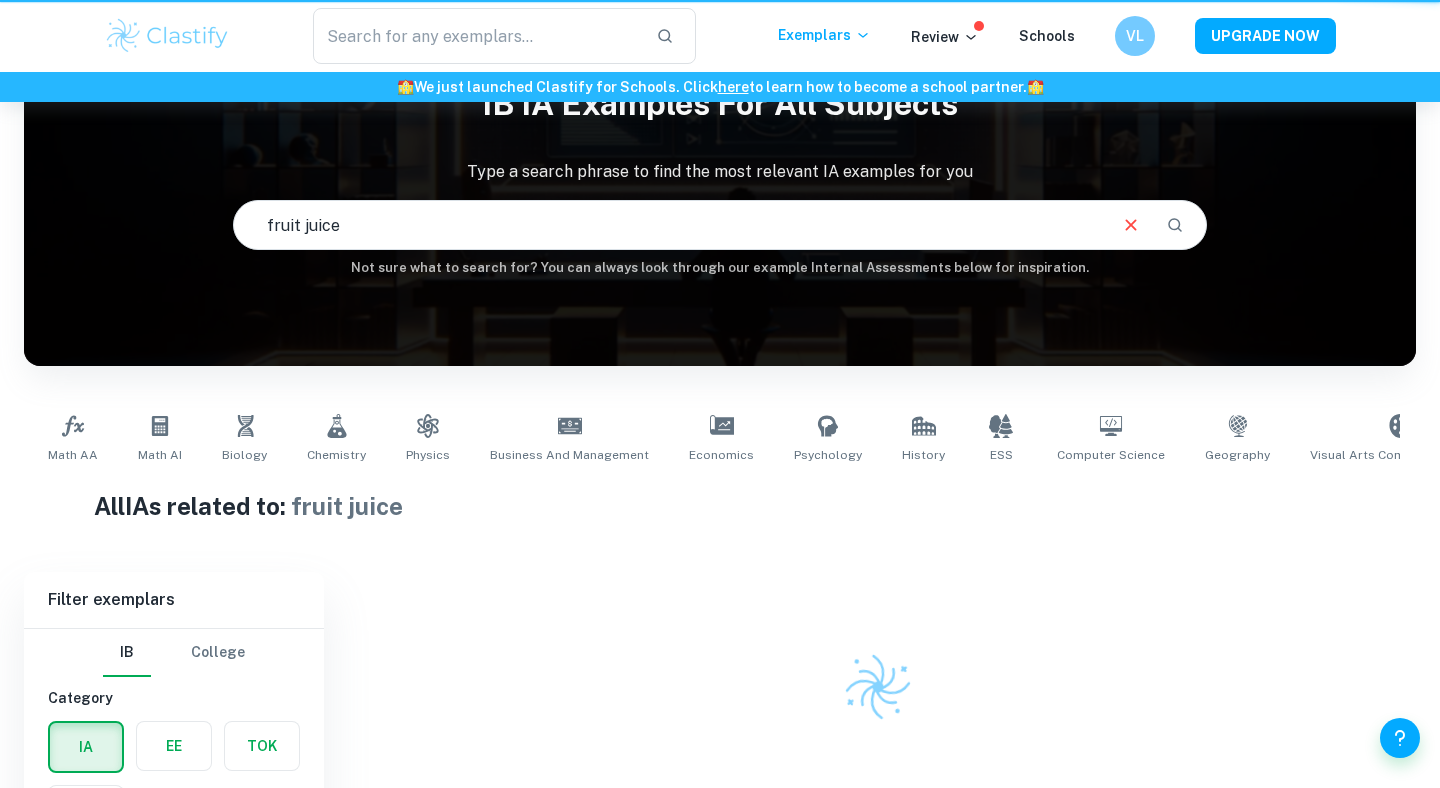 scroll, scrollTop: 0, scrollLeft: 0, axis: both 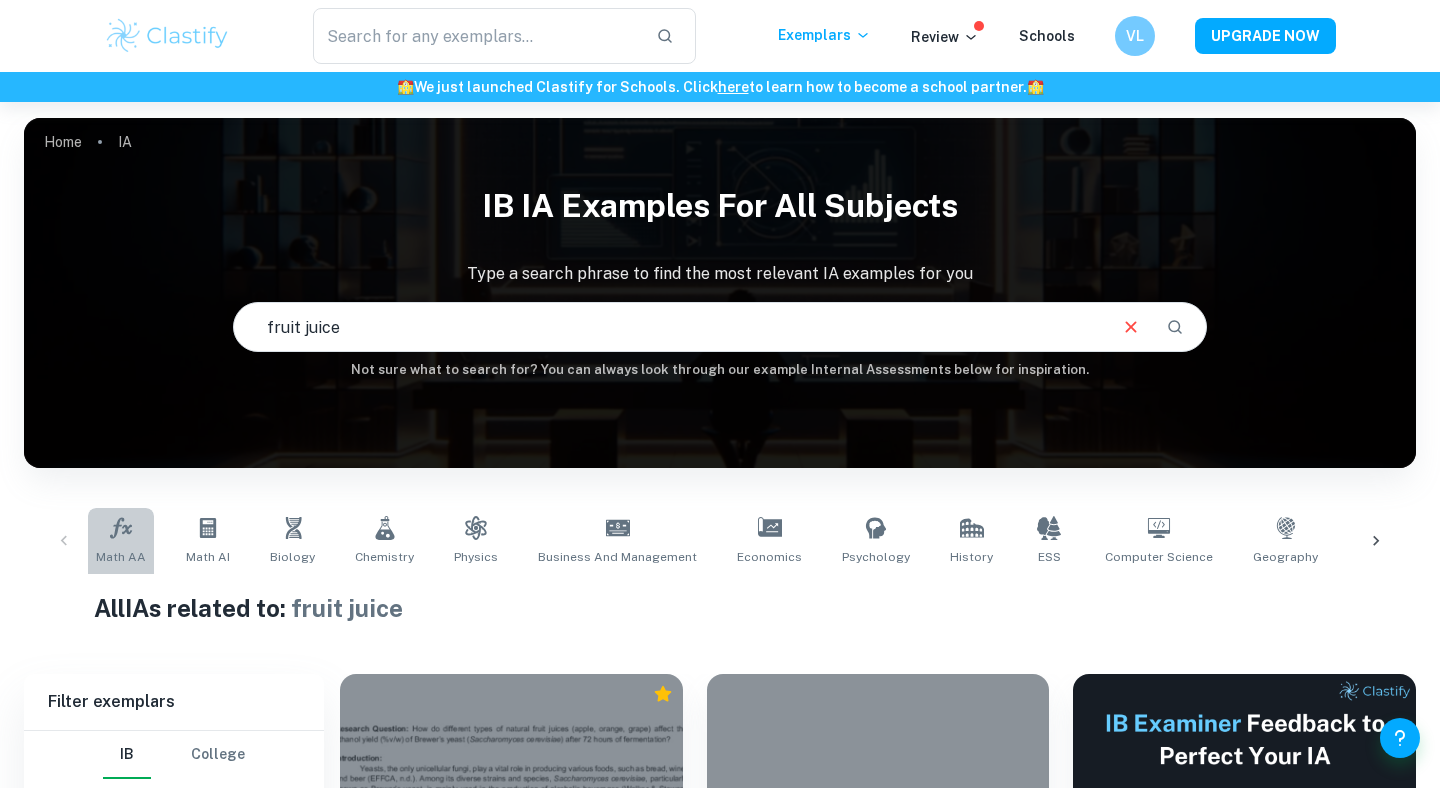 click on "Math AA" at bounding box center [121, 541] 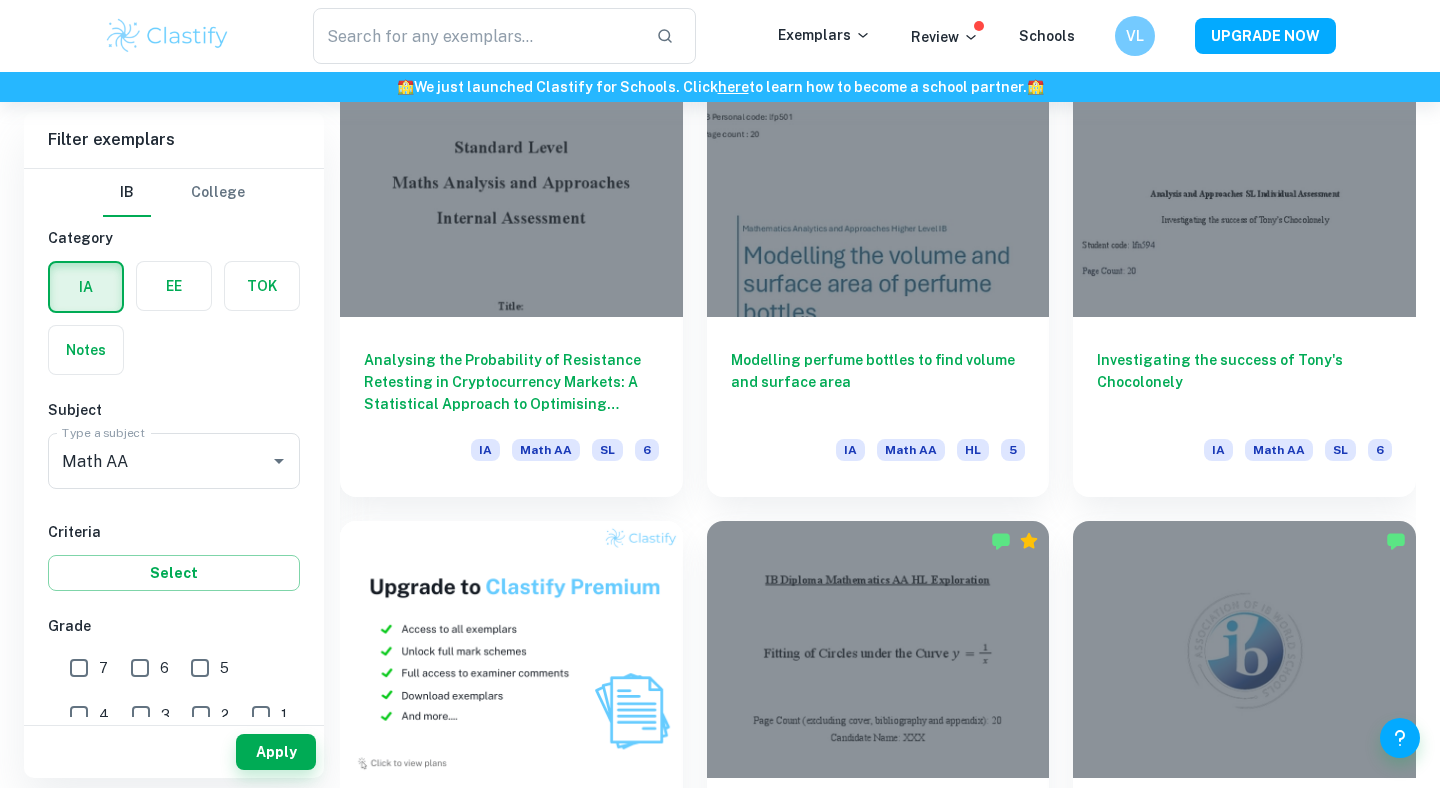 scroll, scrollTop: 1060, scrollLeft: 0, axis: vertical 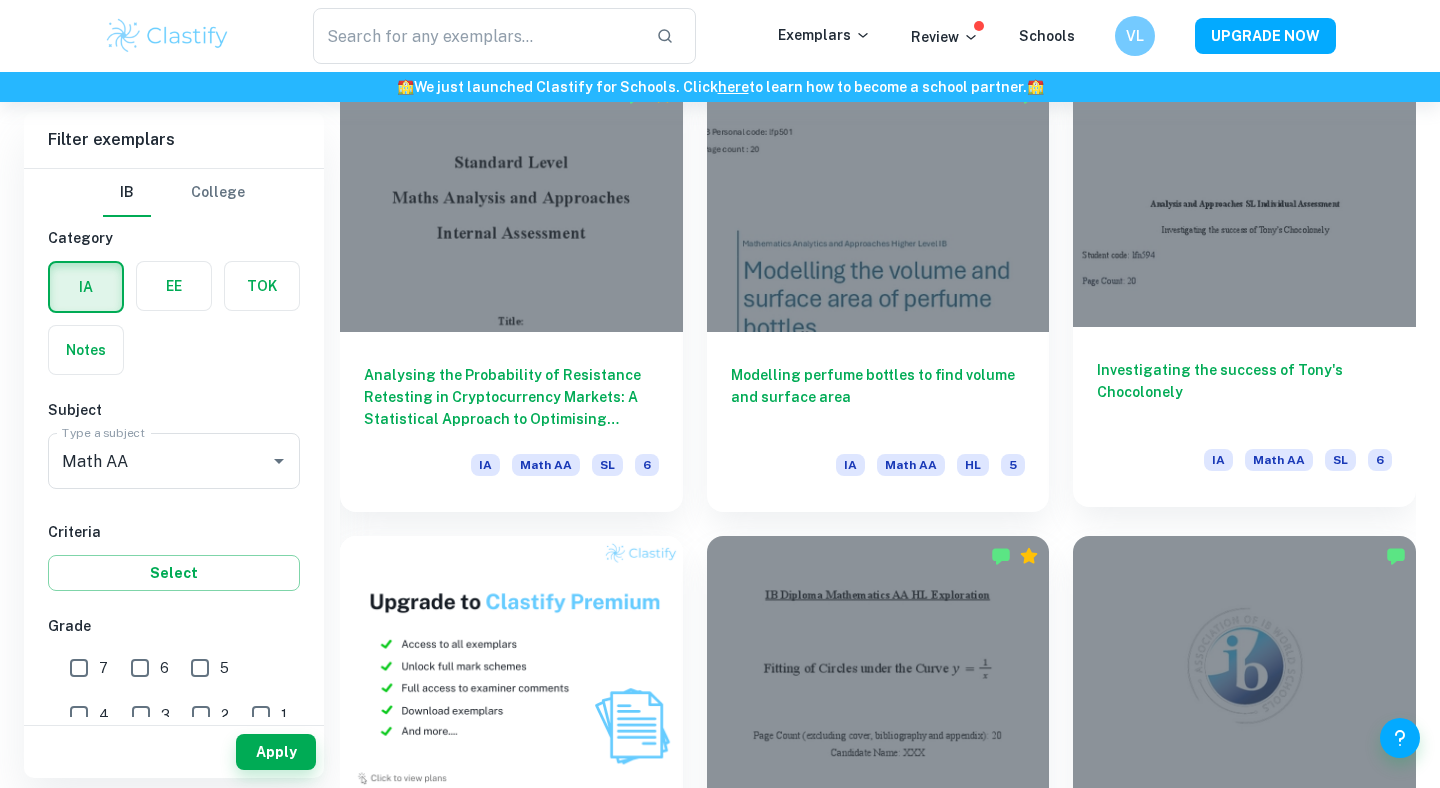 click on "Investigating the success of Tony's Chocolonely" at bounding box center (1244, 392) 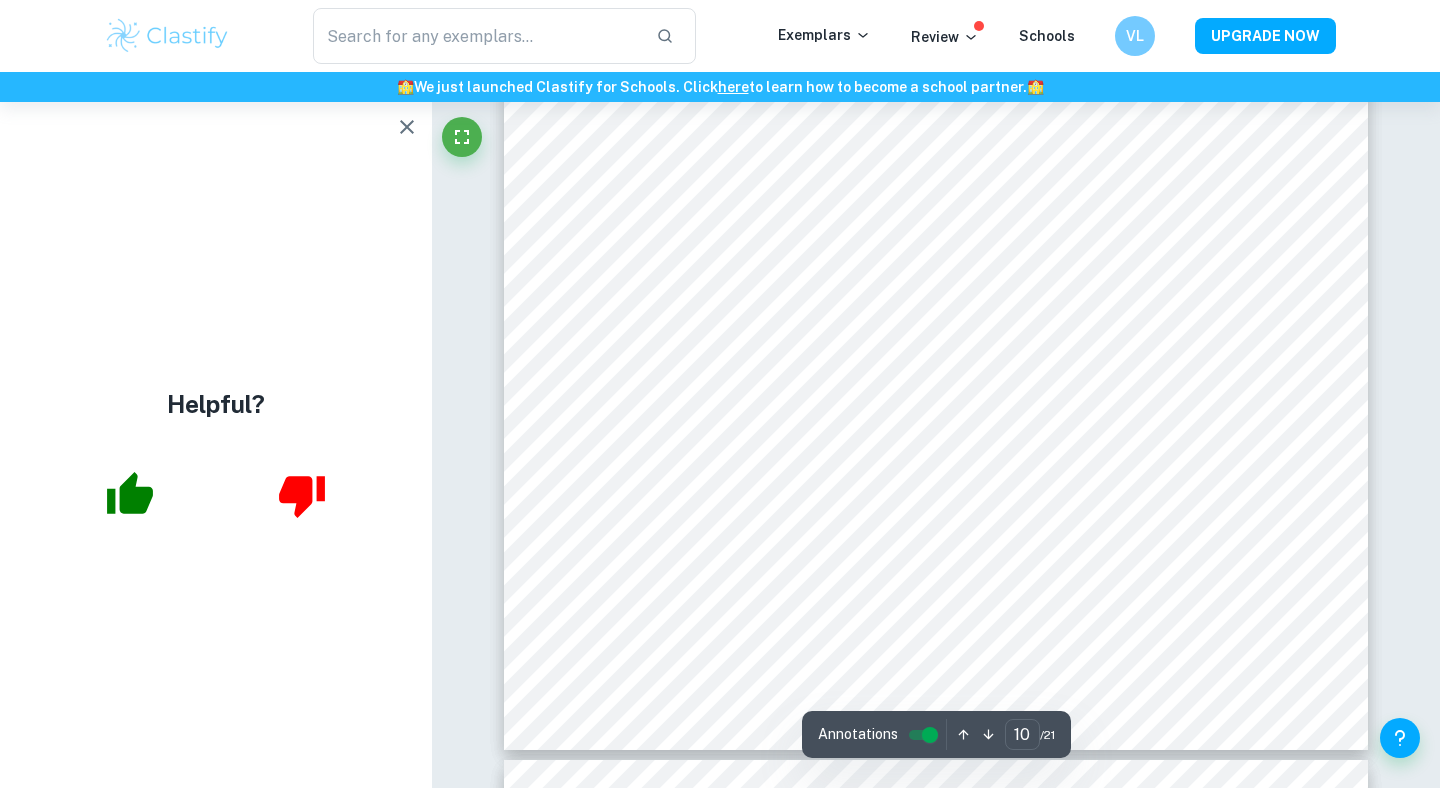 scroll, scrollTop: 12088, scrollLeft: 0, axis: vertical 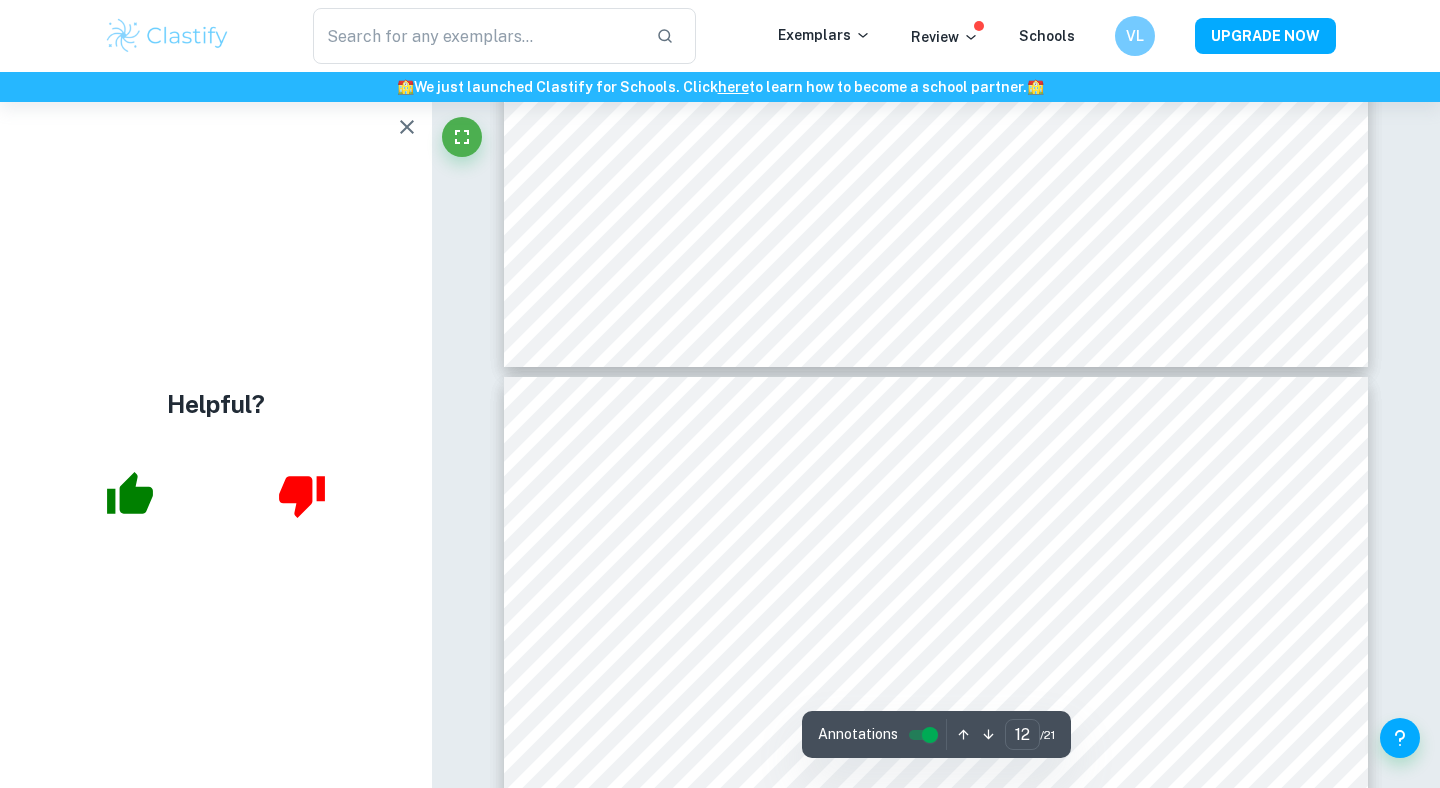 type on "13" 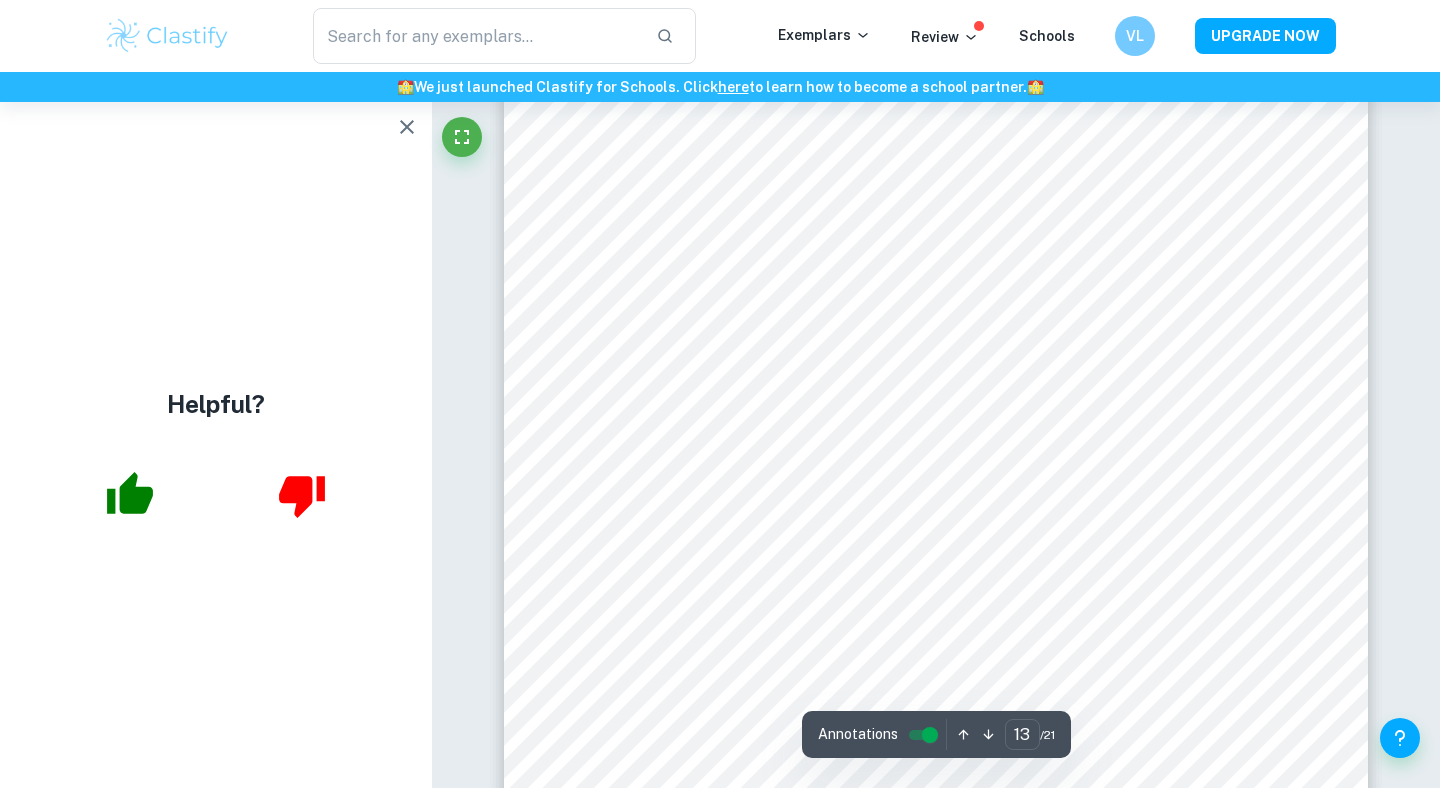 scroll, scrollTop: 15596, scrollLeft: 0, axis: vertical 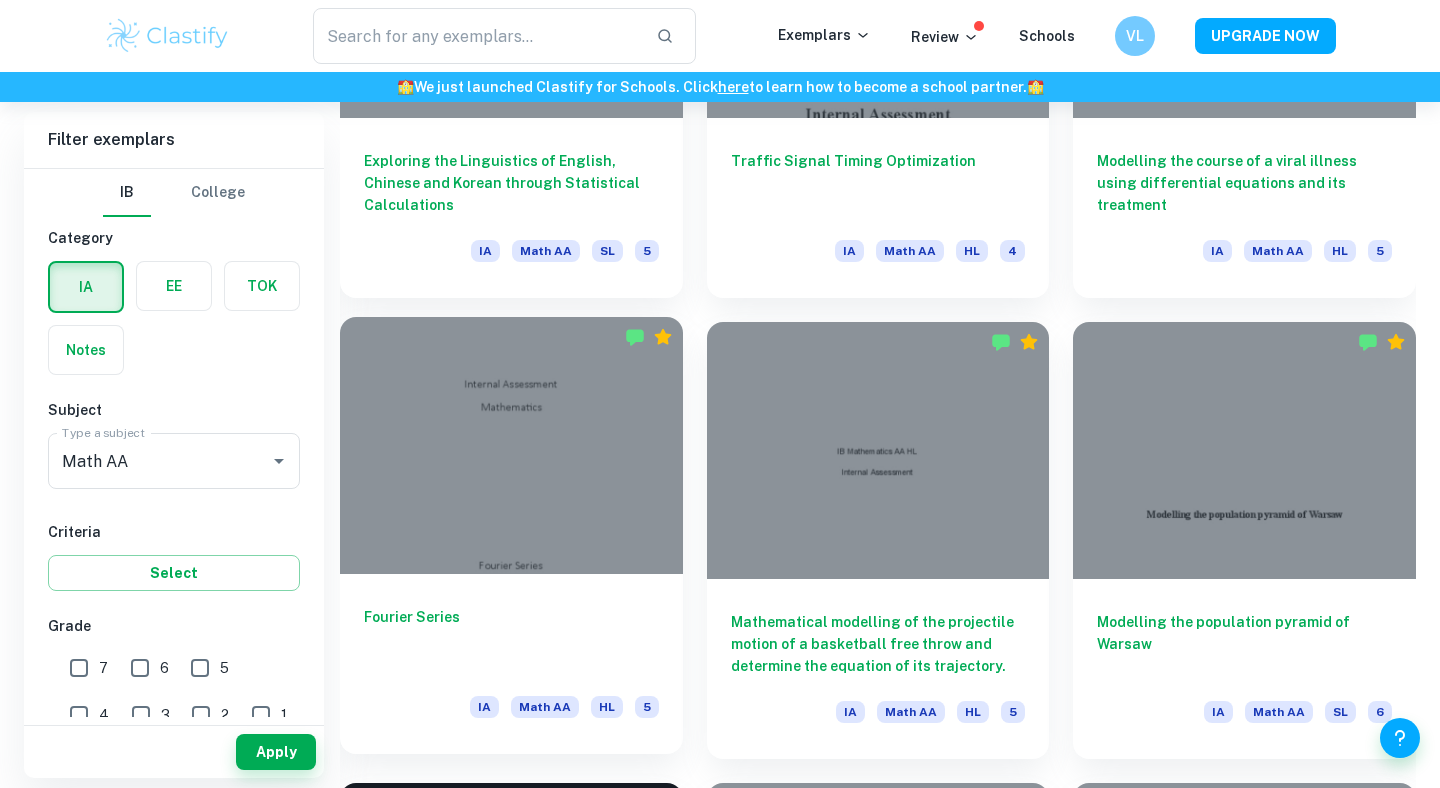 click at bounding box center (511, 445) 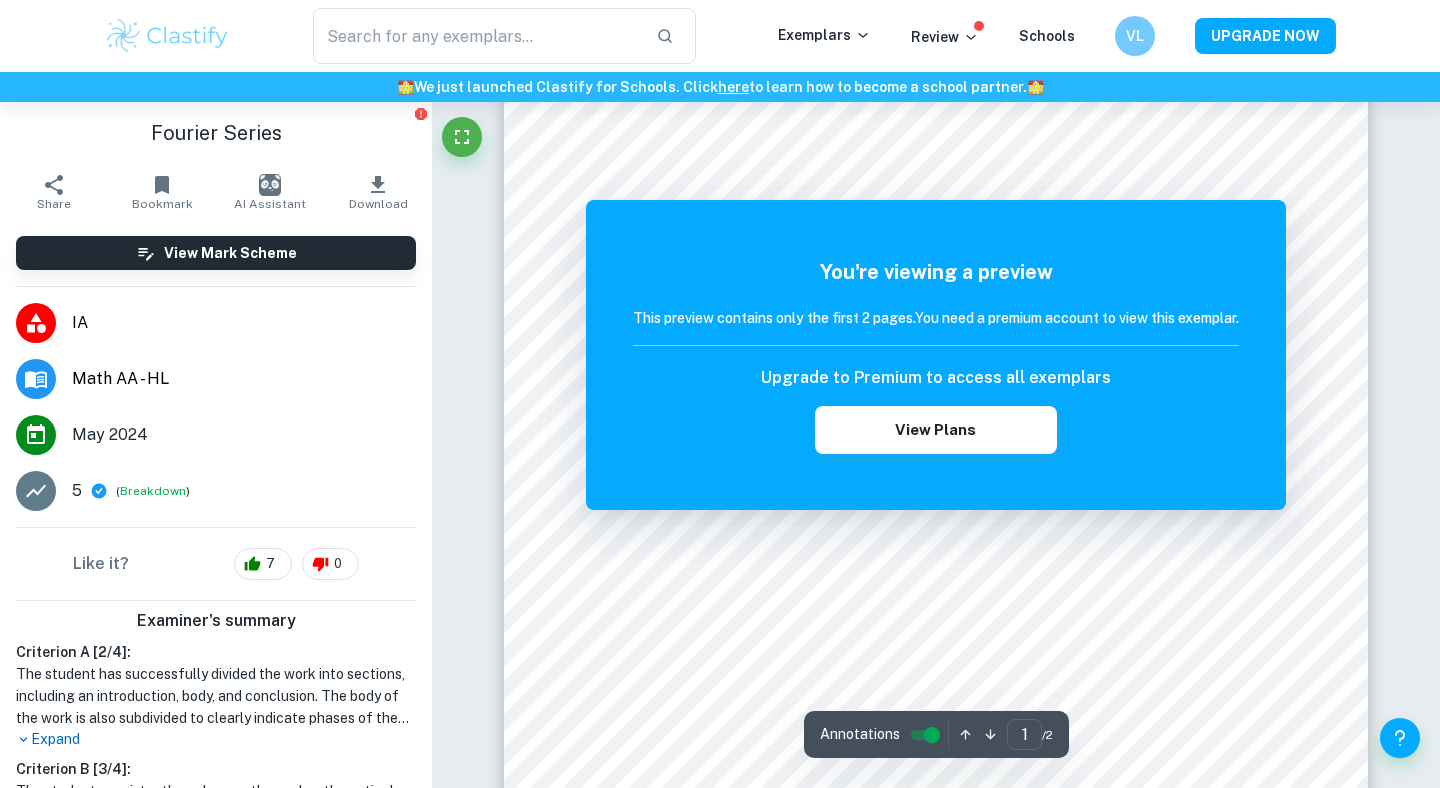 scroll, scrollTop: 370, scrollLeft: 0, axis: vertical 